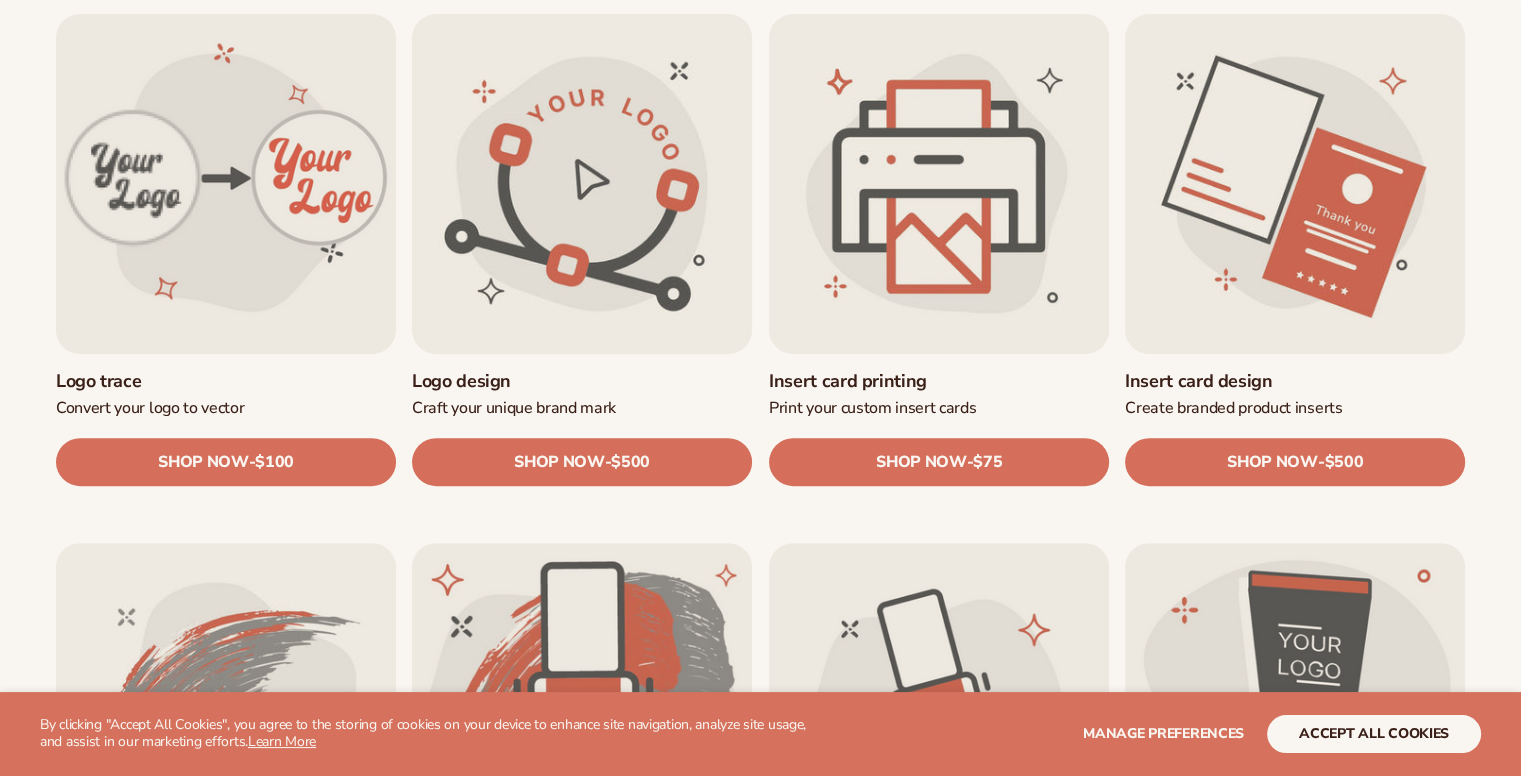 scroll, scrollTop: 700, scrollLeft: 0, axis: vertical 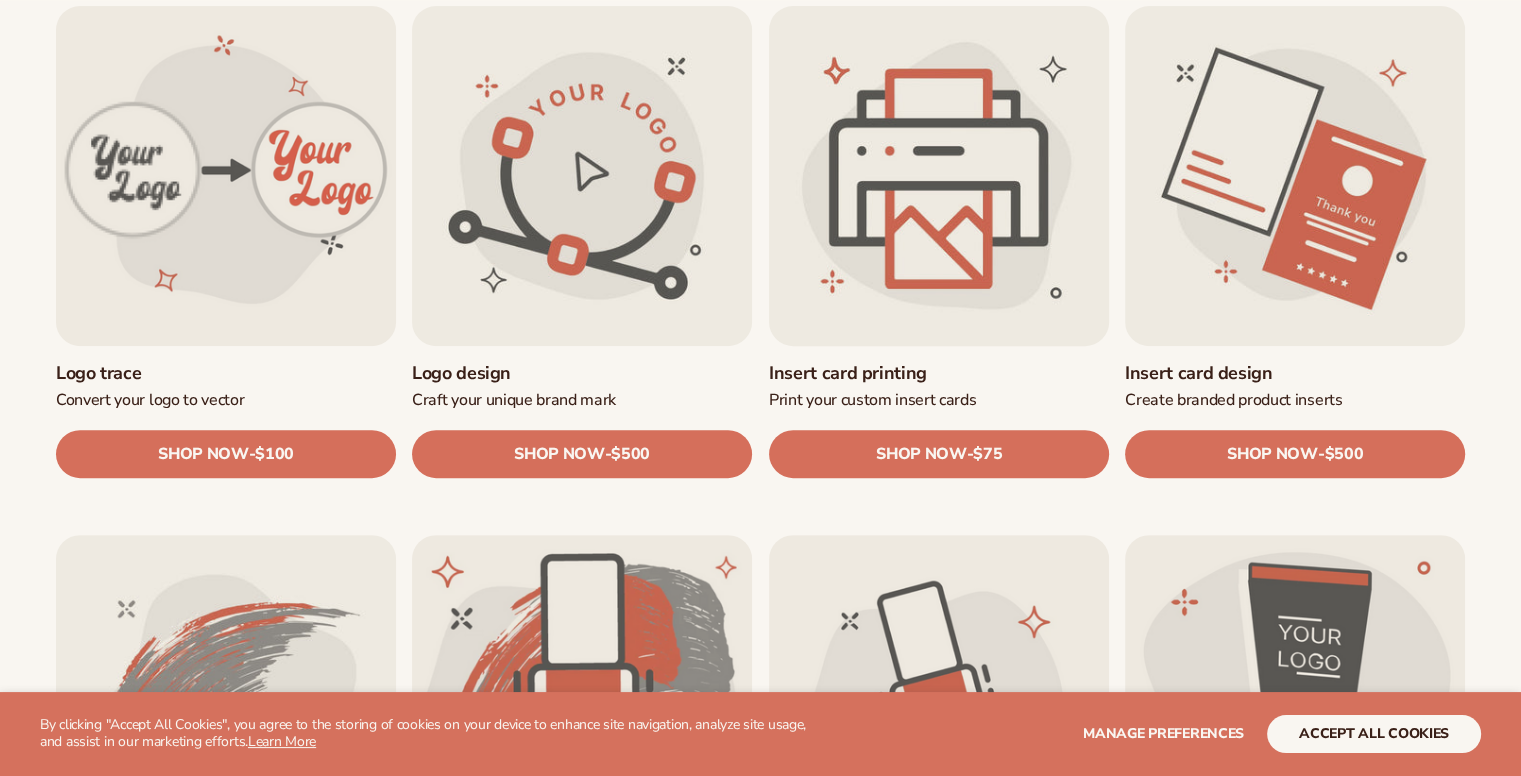click on "Insert card printing" at bounding box center (939, 373) 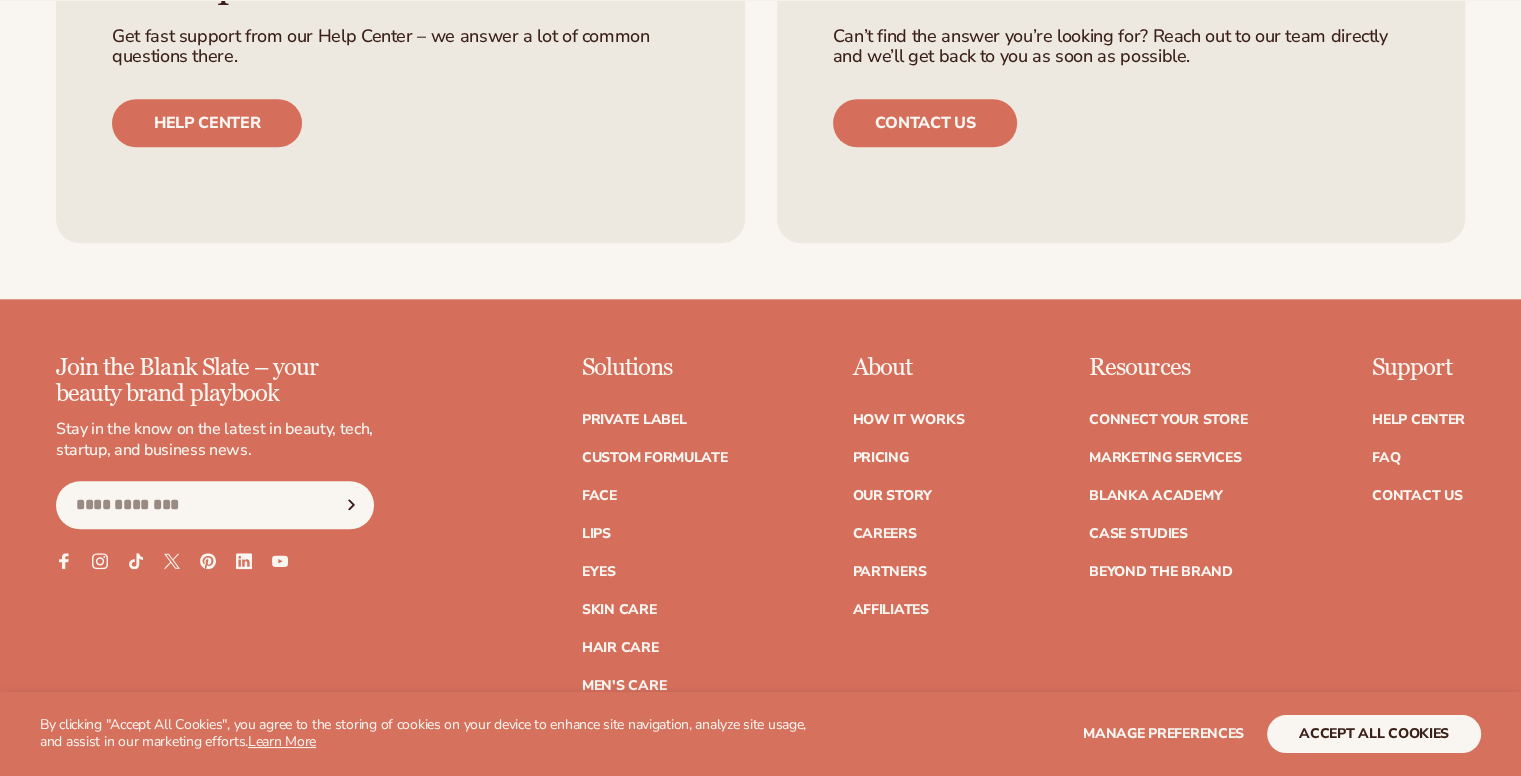 scroll, scrollTop: 2066, scrollLeft: 0, axis: vertical 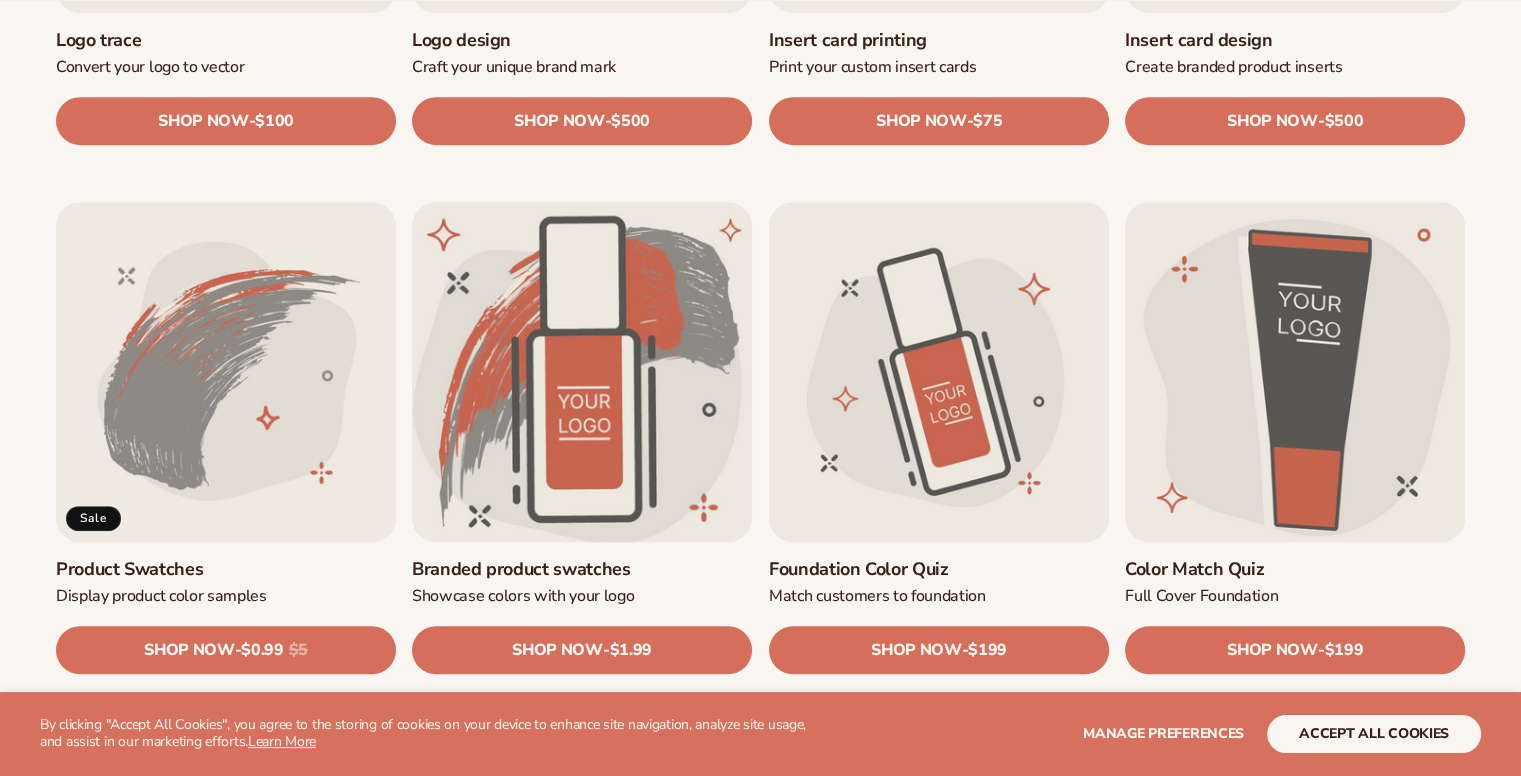click on "Branded product swatches" at bounding box center [582, 569] 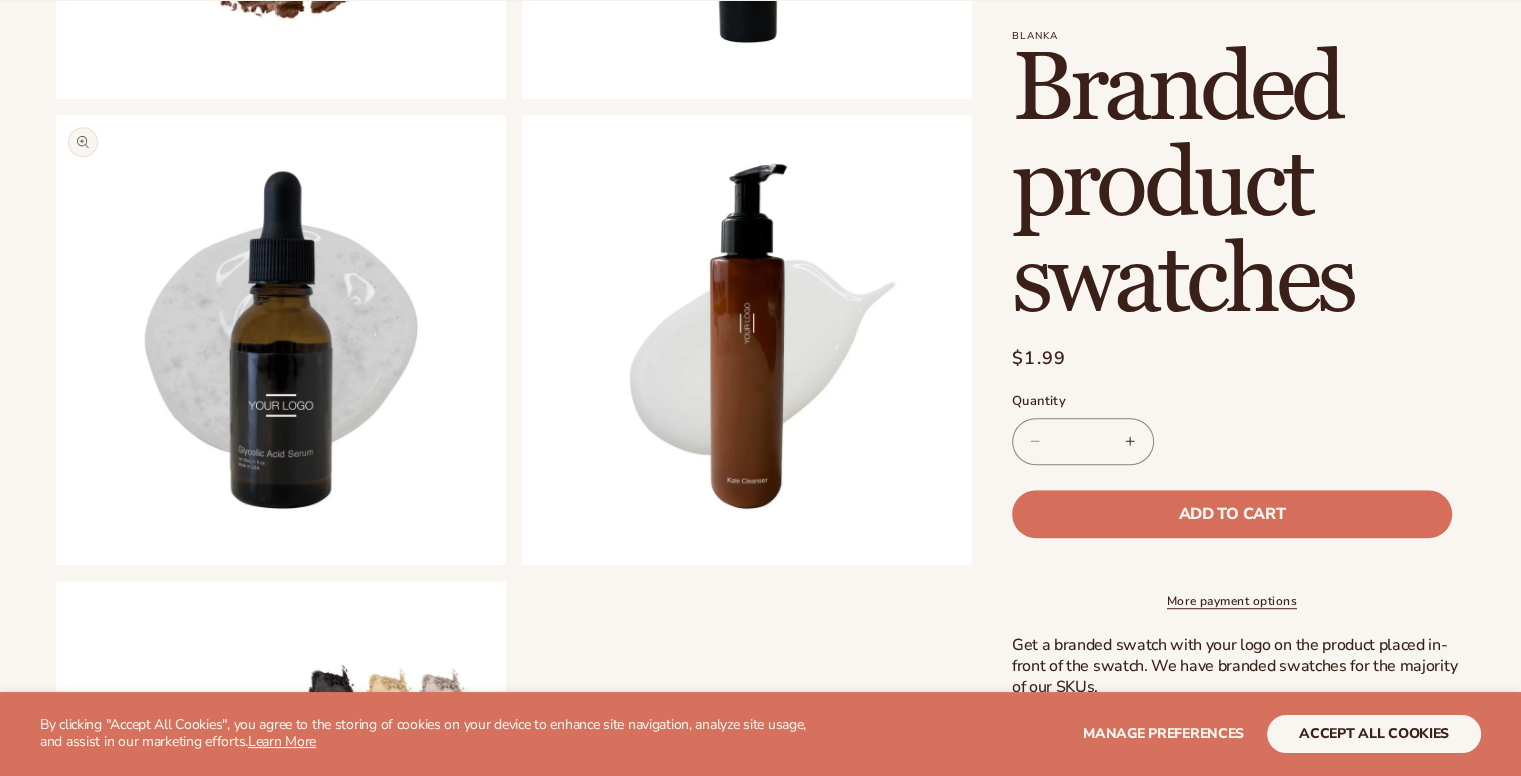 scroll, scrollTop: 1133, scrollLeft: 0, axis: vertical 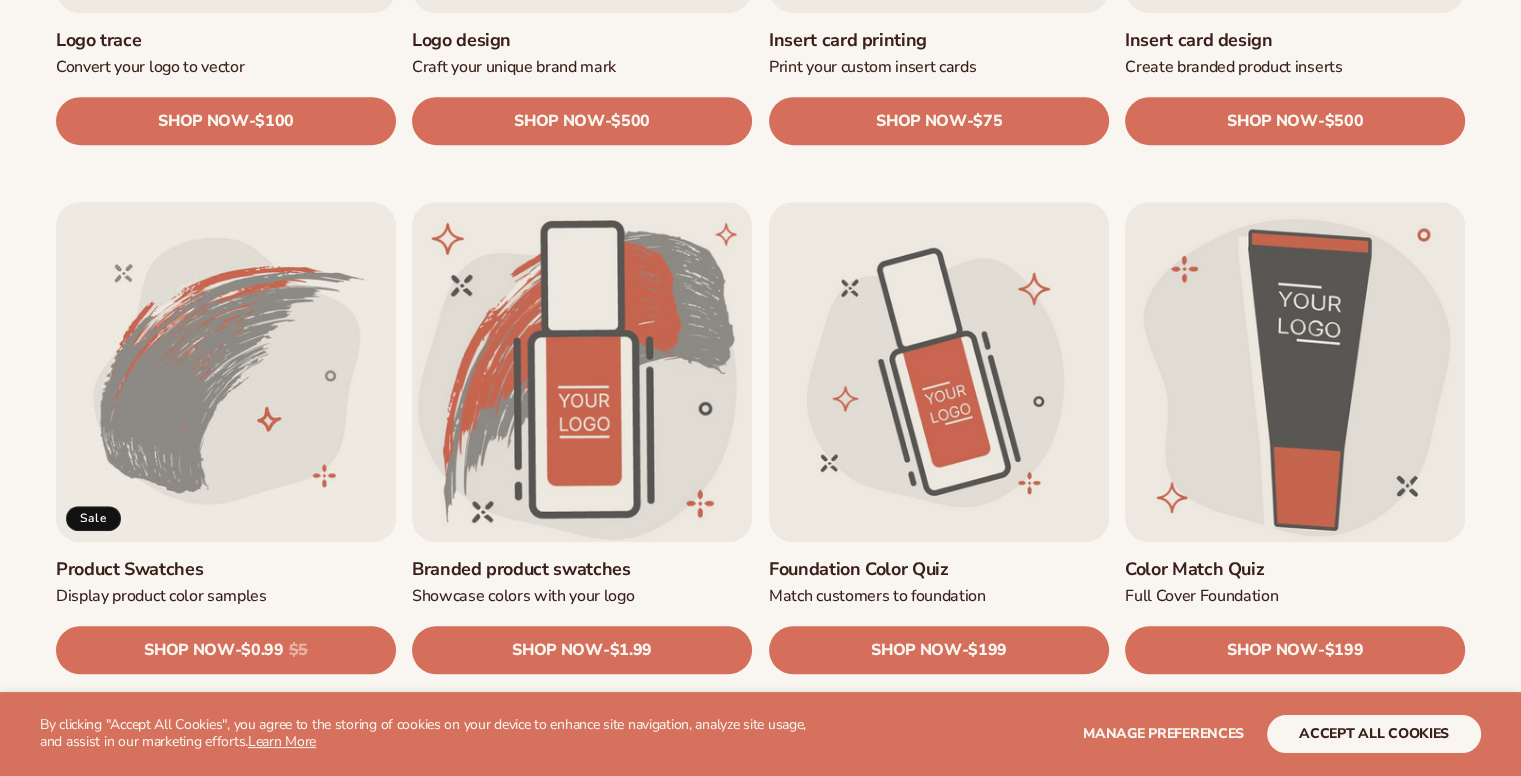 click on "Product Swatches" at bounding box center [226, 569] 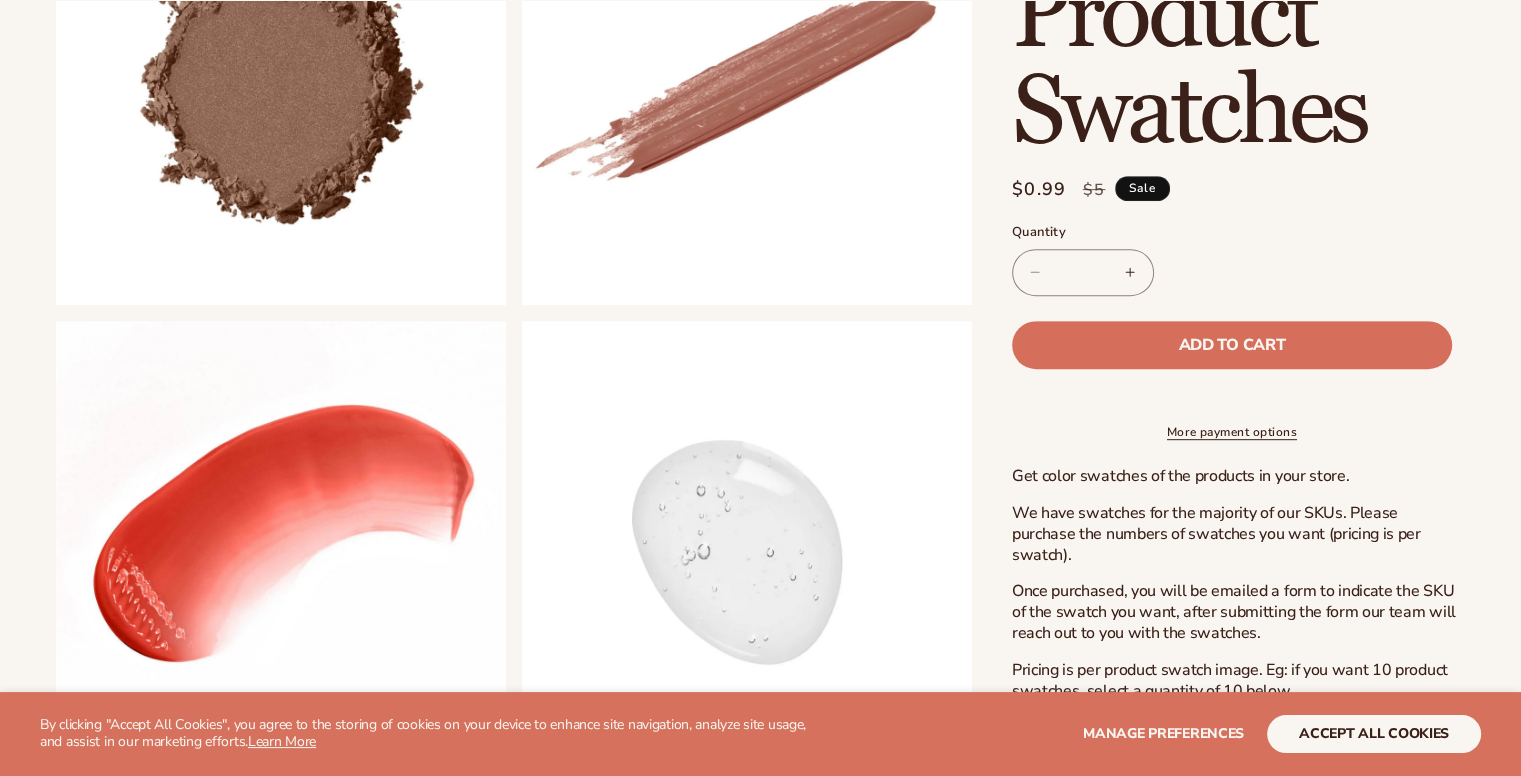 scroll, scrollTop: 1133, scrollLeft: 0, axis: vertical 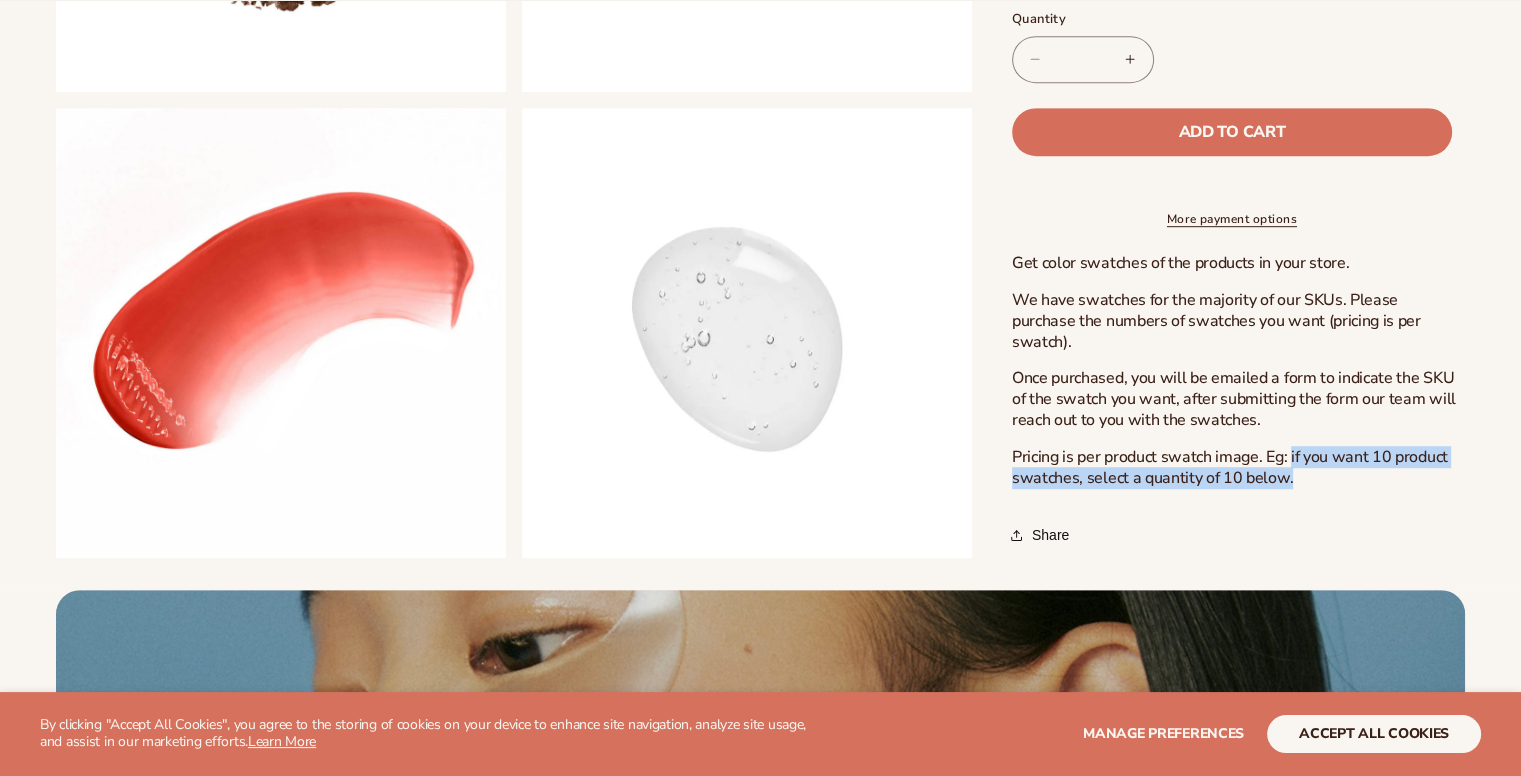 drag, startPoint x: 1288, startPoint y: 464, endPoint x: 1431, endPoint y: 479, distance: 143.78456 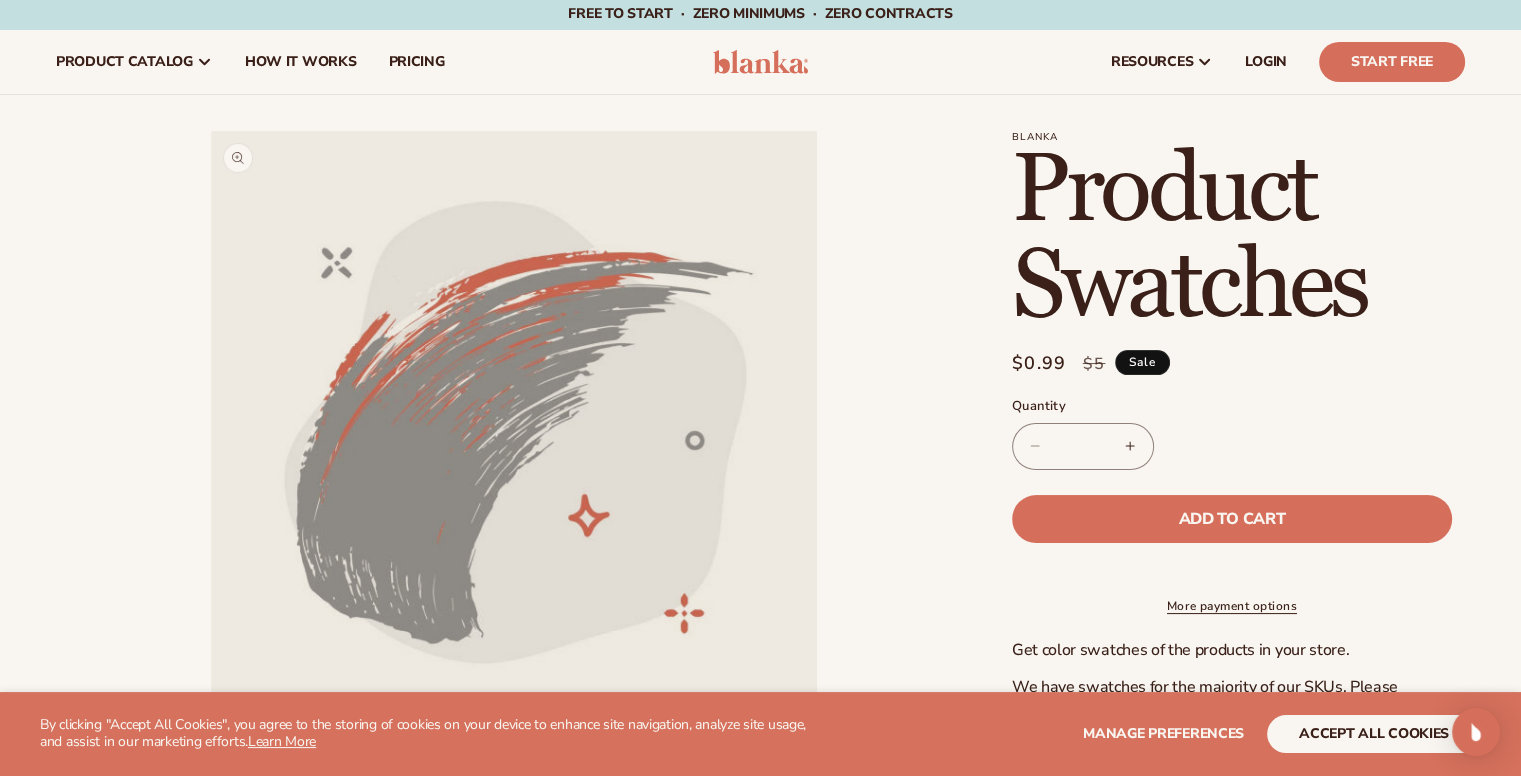 scroll, scrollTop: 0, scrollLeft: 0, axis: both 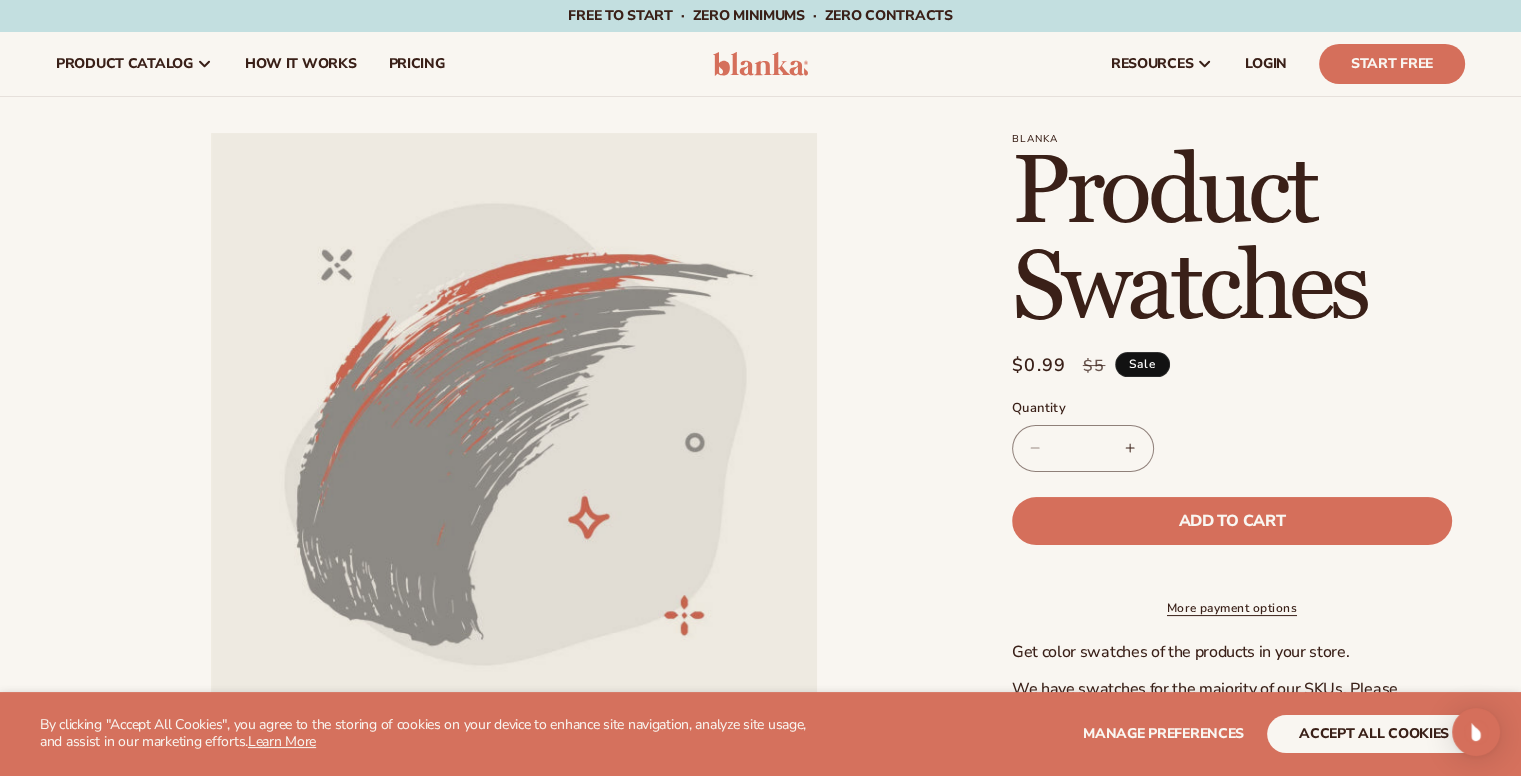 click on "Increase quantity for Product Swatches" at bounding box center (1130, 448) 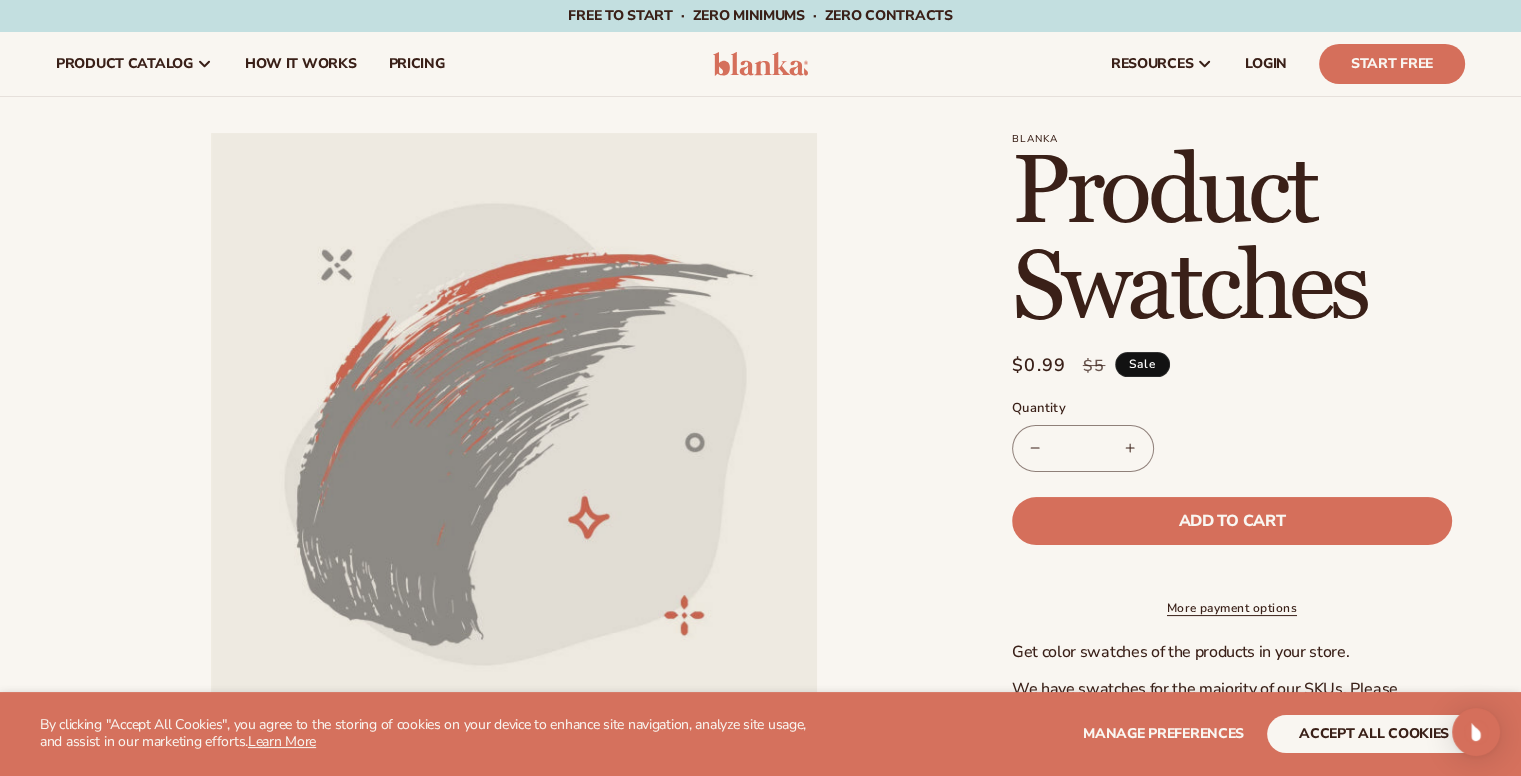 click on "Increase quantity for Product Swatches" at bounding box center (1130, 448) 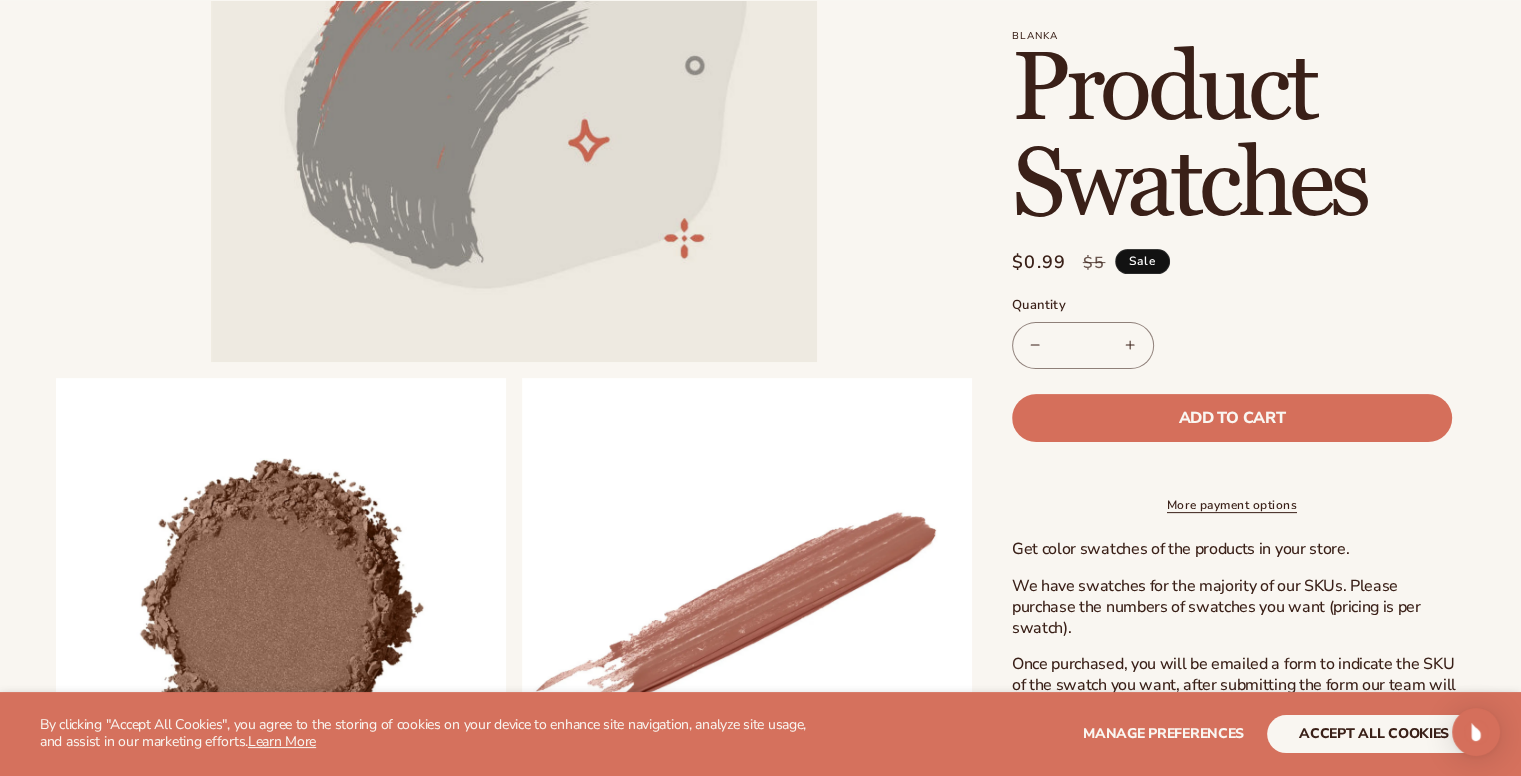 scroll, scrollTop: 533, scrollLeft: 0, axis: vertical 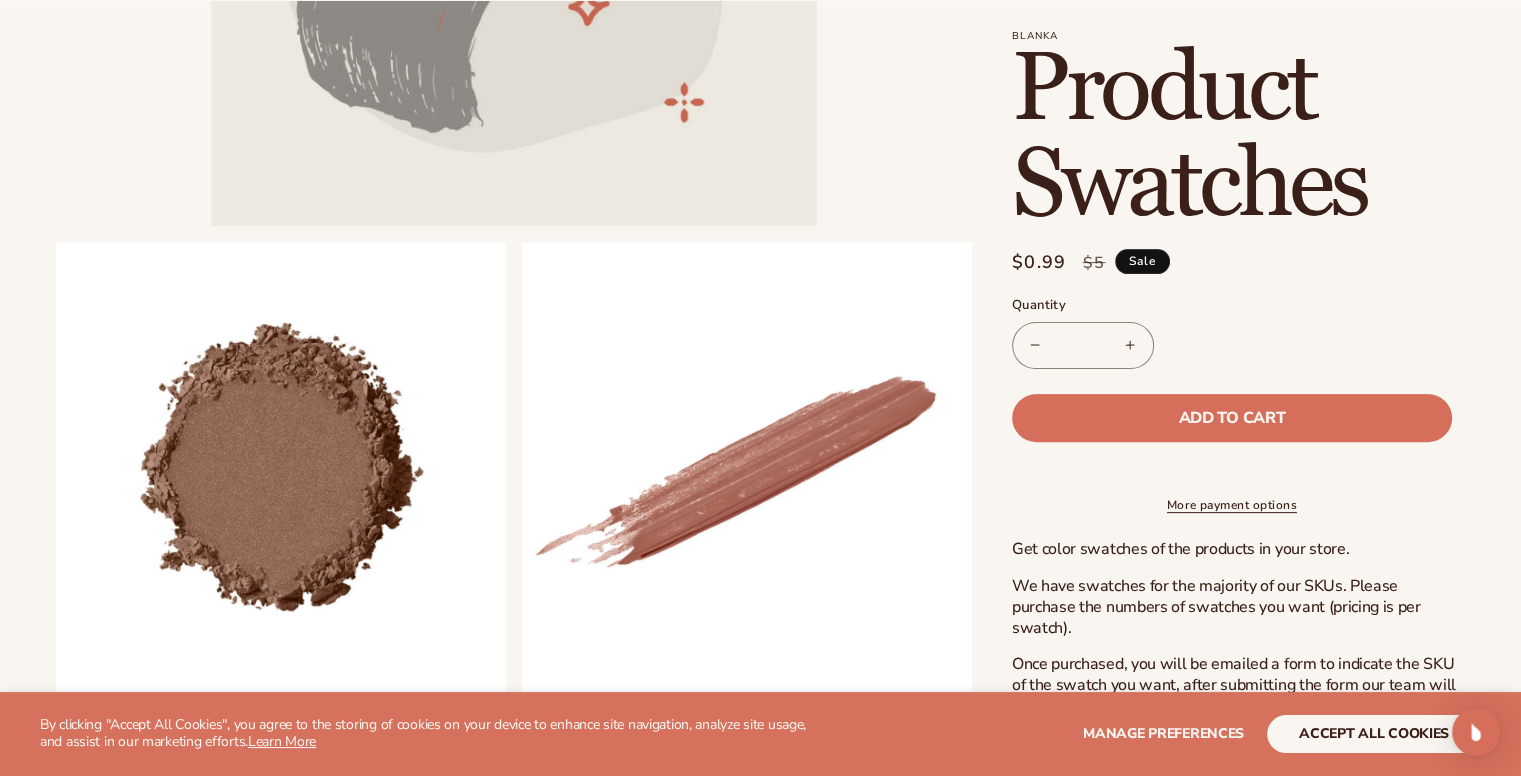 click on "More payment options" at bounding box center [1232, 505] 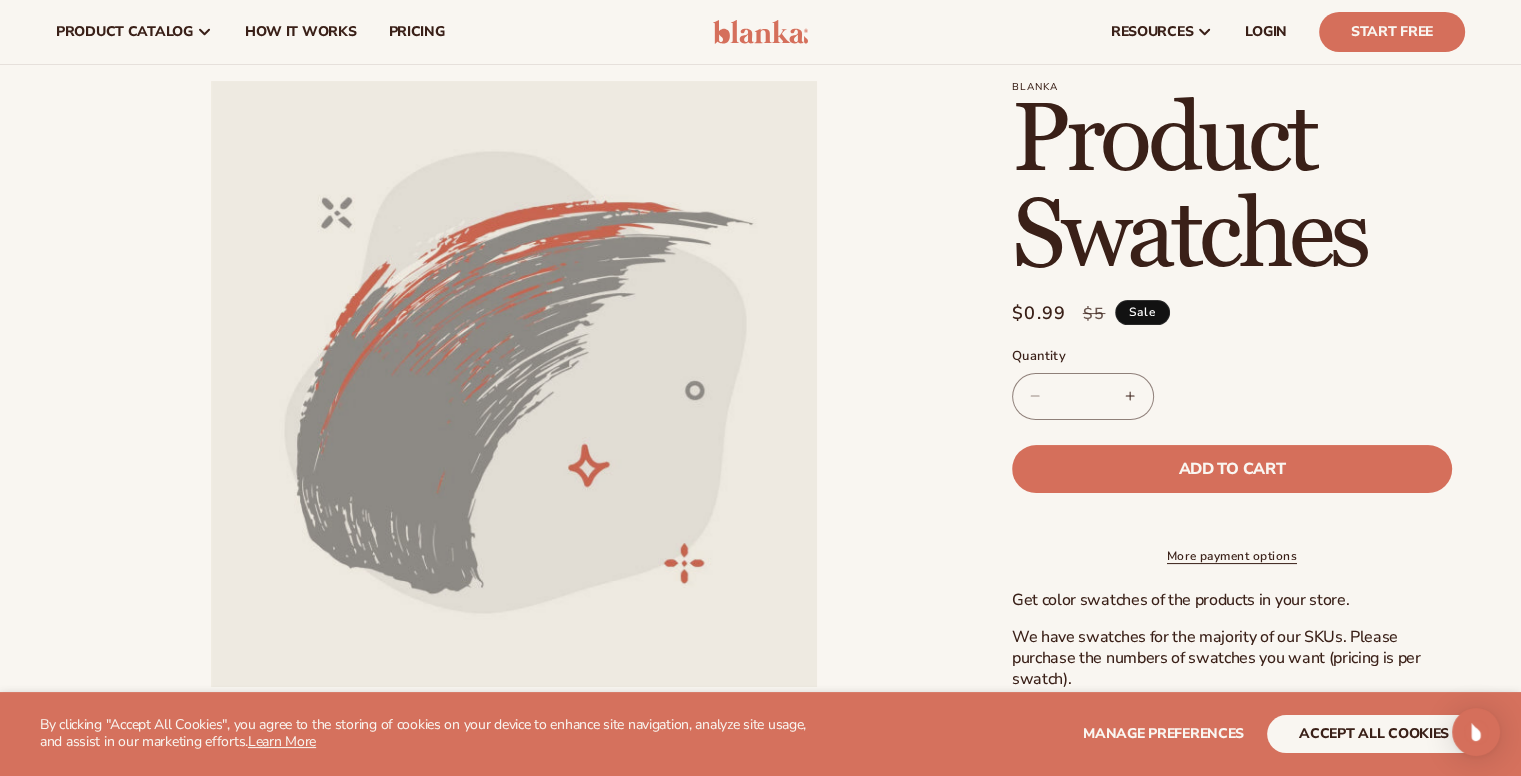 scroll, scrollTop: 0, scrollLeft: 0, axis: both 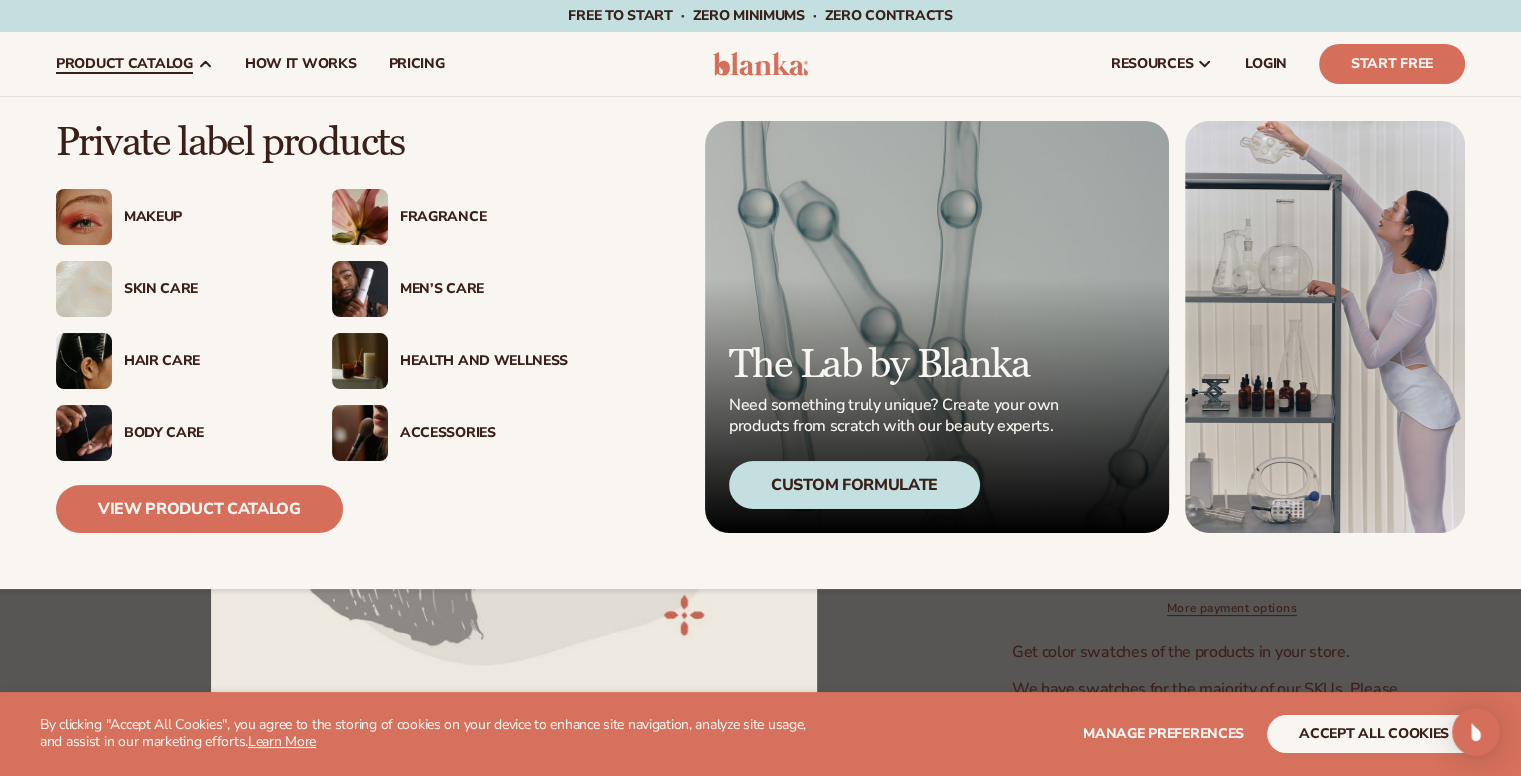 click at bounding box center (360, 289) 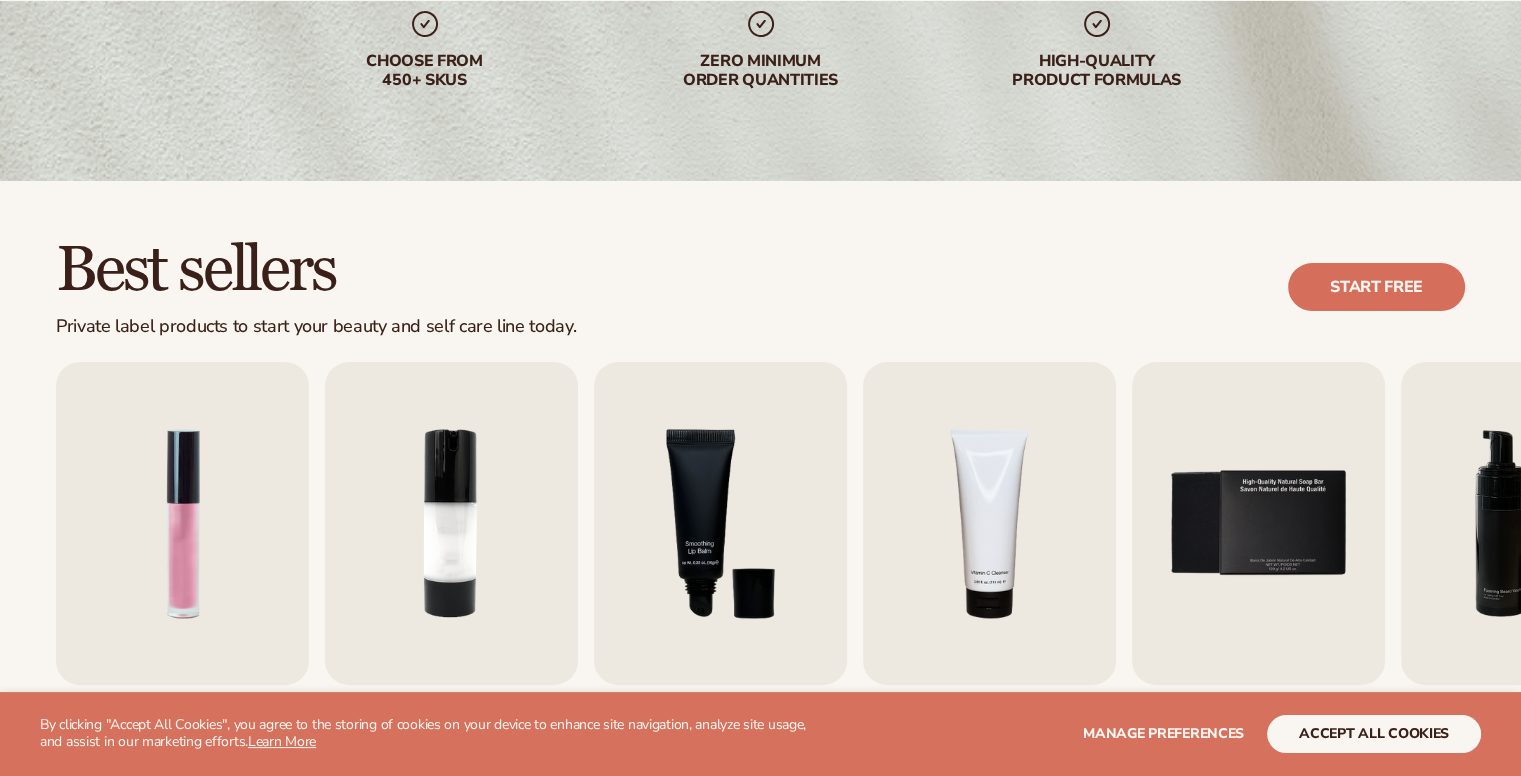 scroll, scrollTop: 600, scrollLeft: 0, axis: vertical 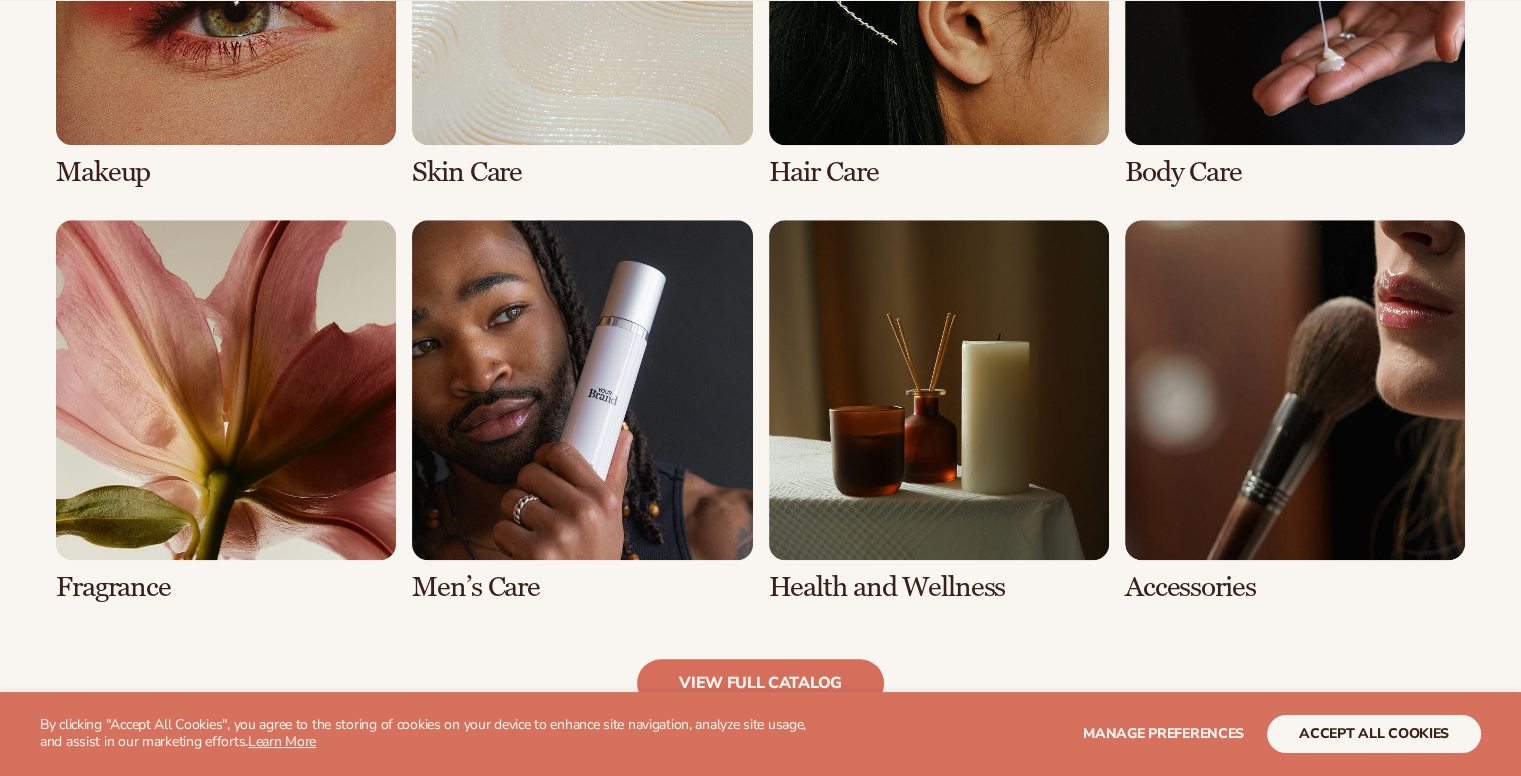 click at bounding box center [582, 411] 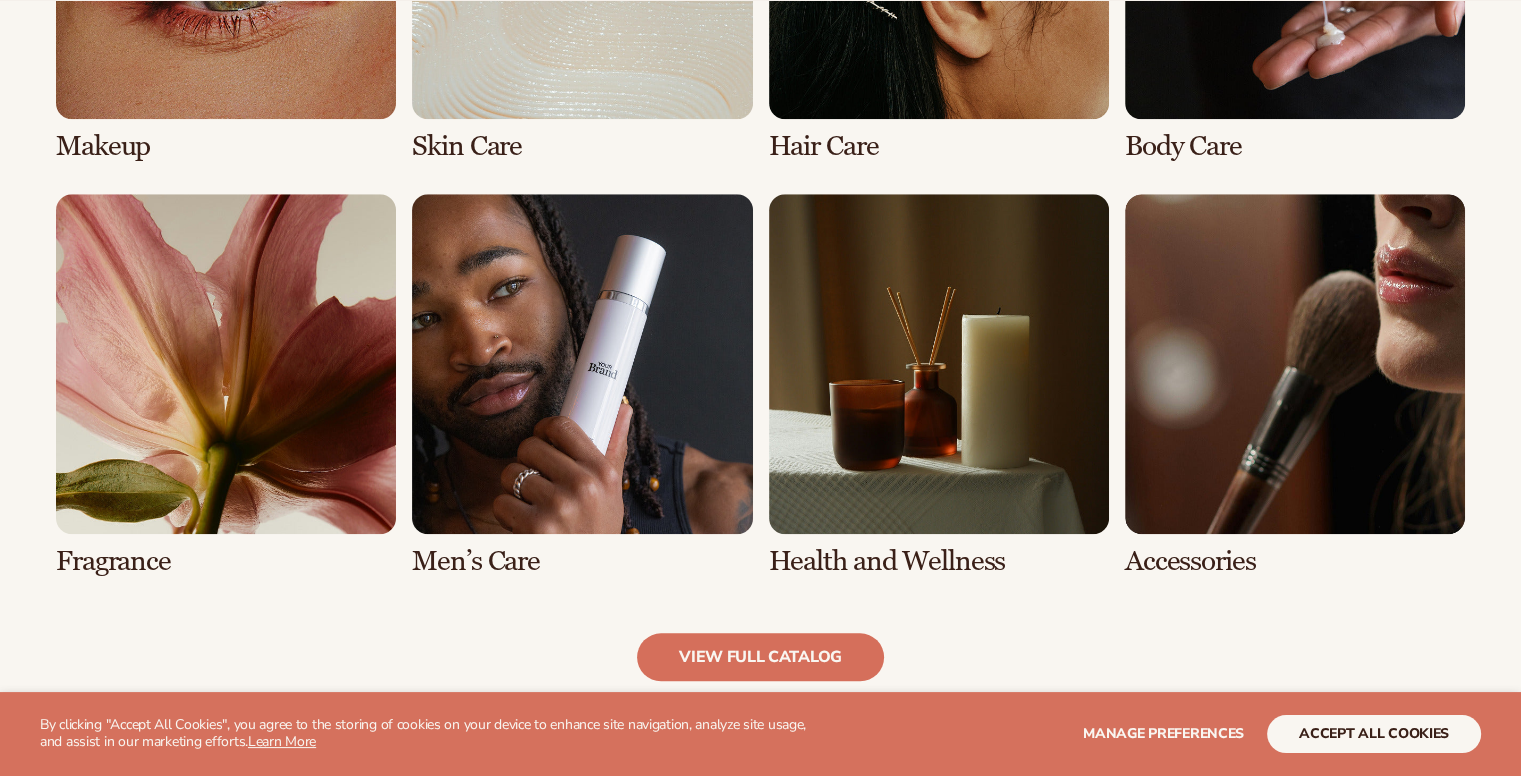 scroll, scrollTop: 1866, scrollLeft: 0, axis: vertical 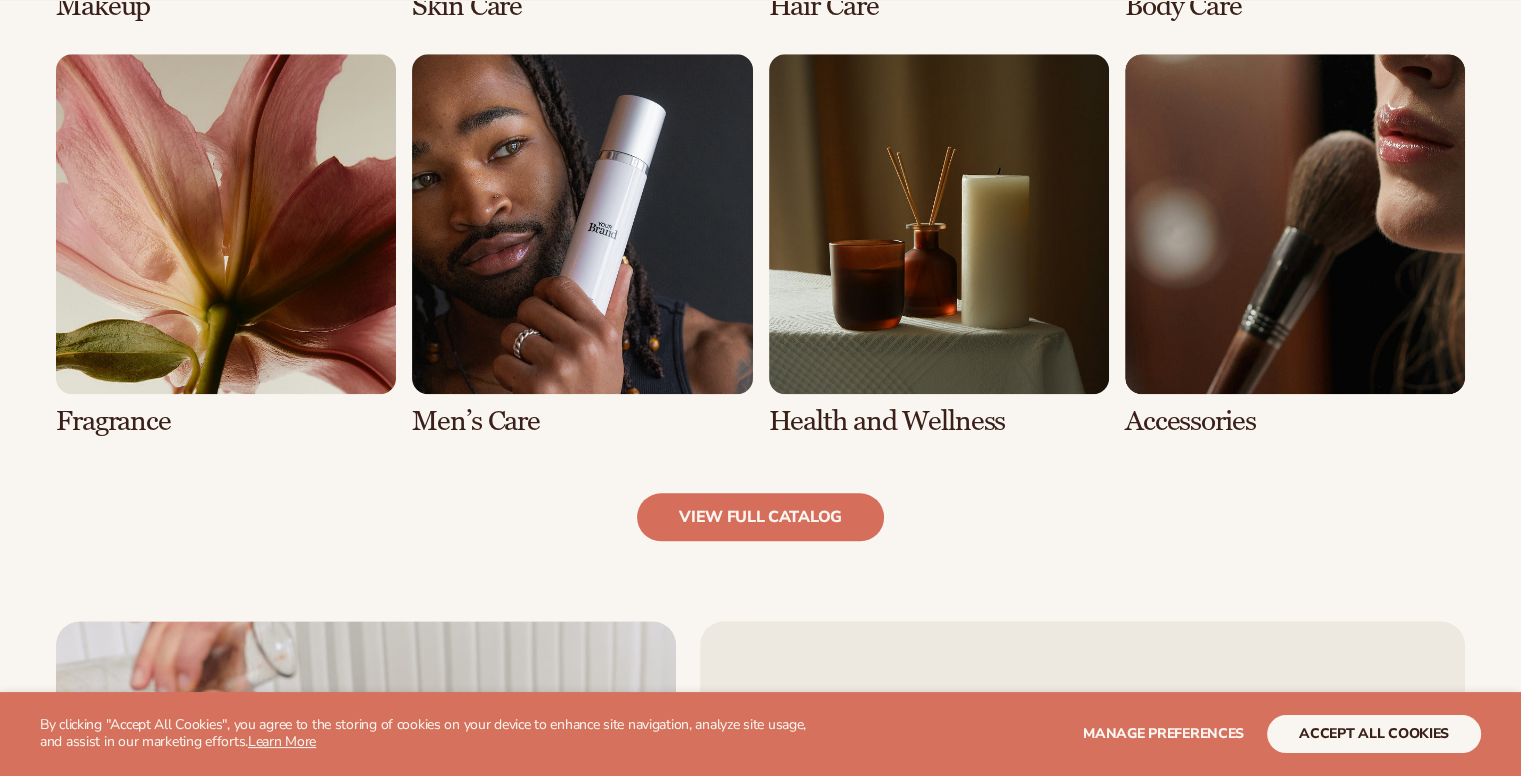 click at bounding box center (582, 245) 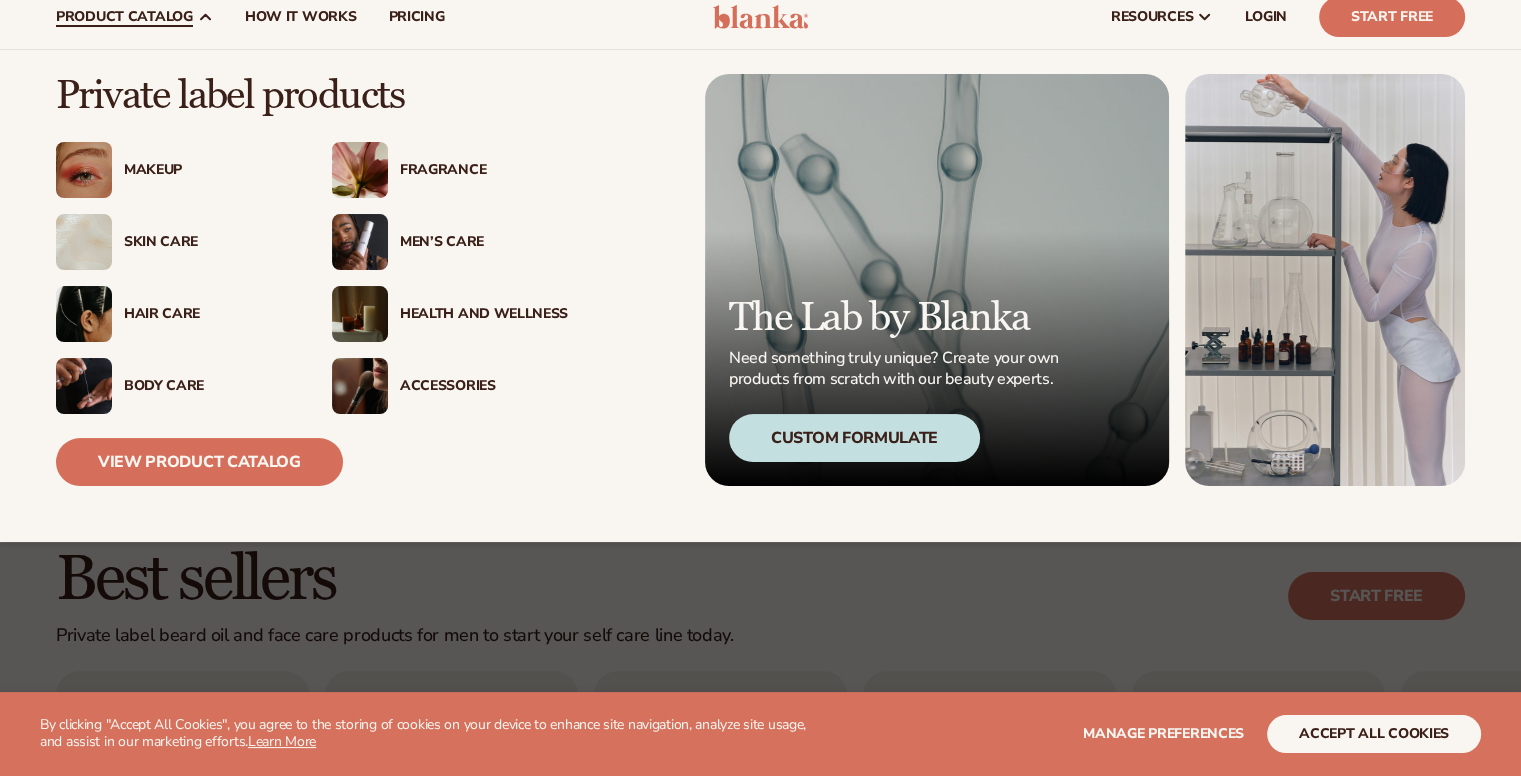 scroll, scrollTop: 0, scrollLeft: 0, axis: both 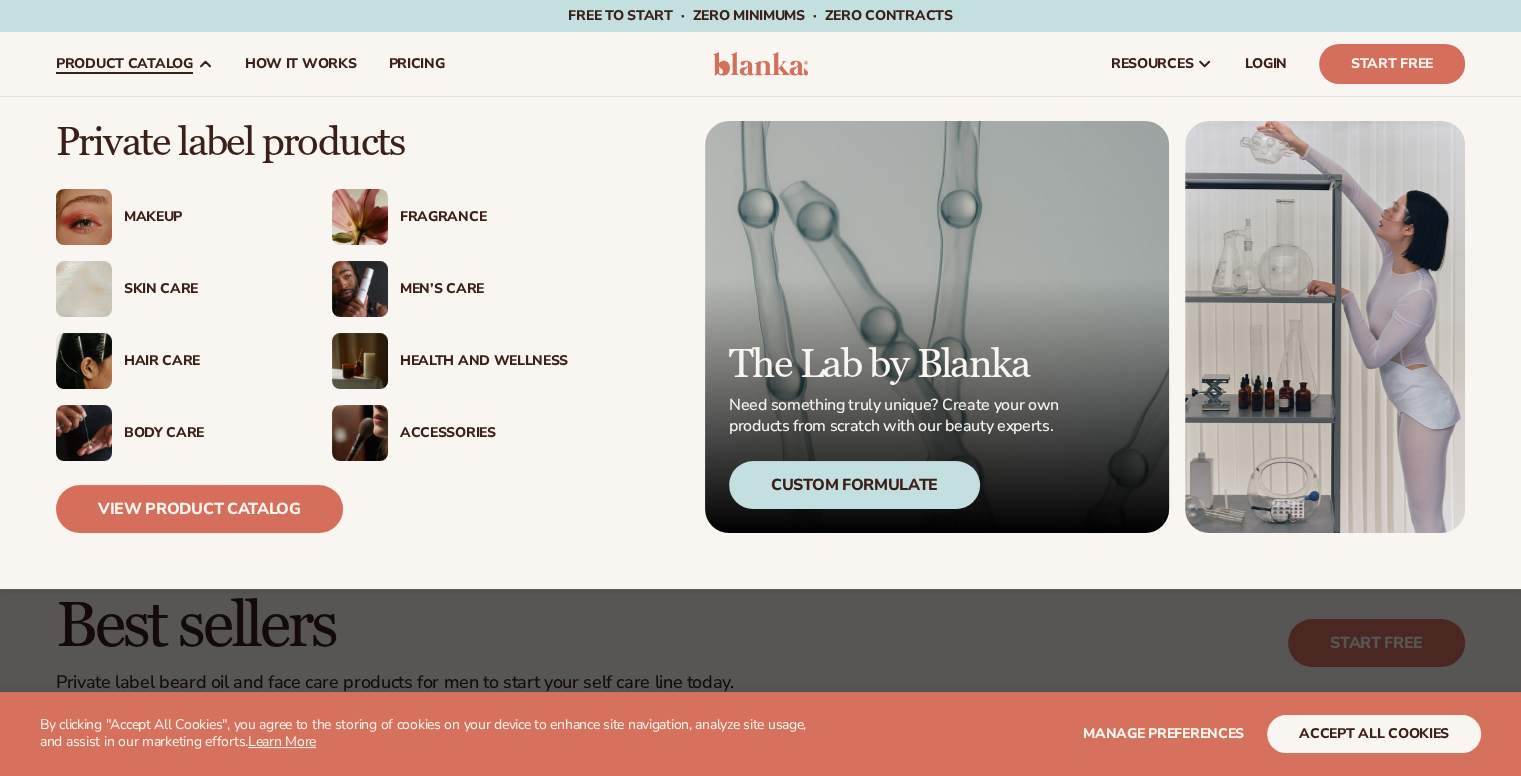 click on "product catalog" at bounding box center [134, 64] 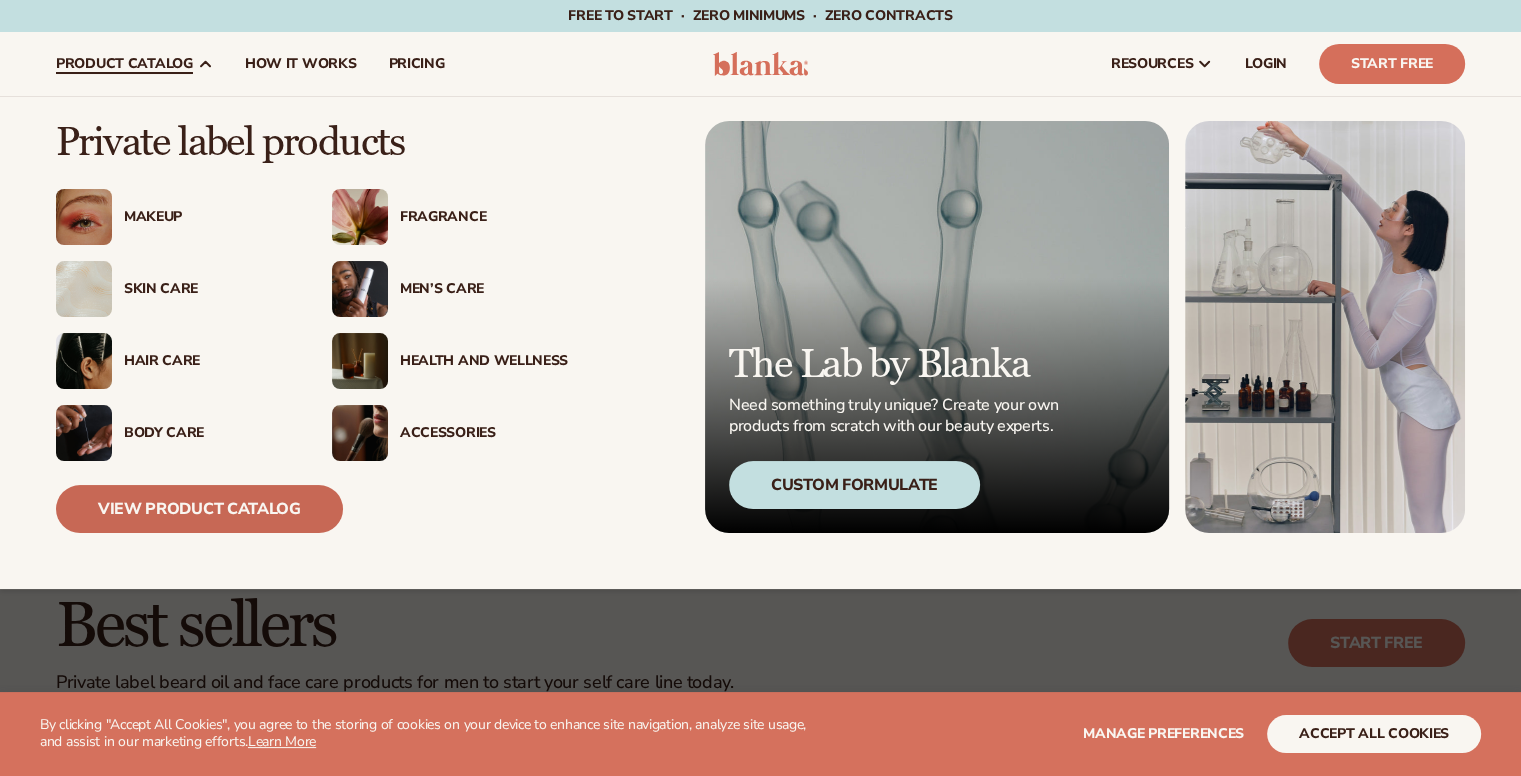 click on "View Product Catalog" at bounding box center [199, 509] 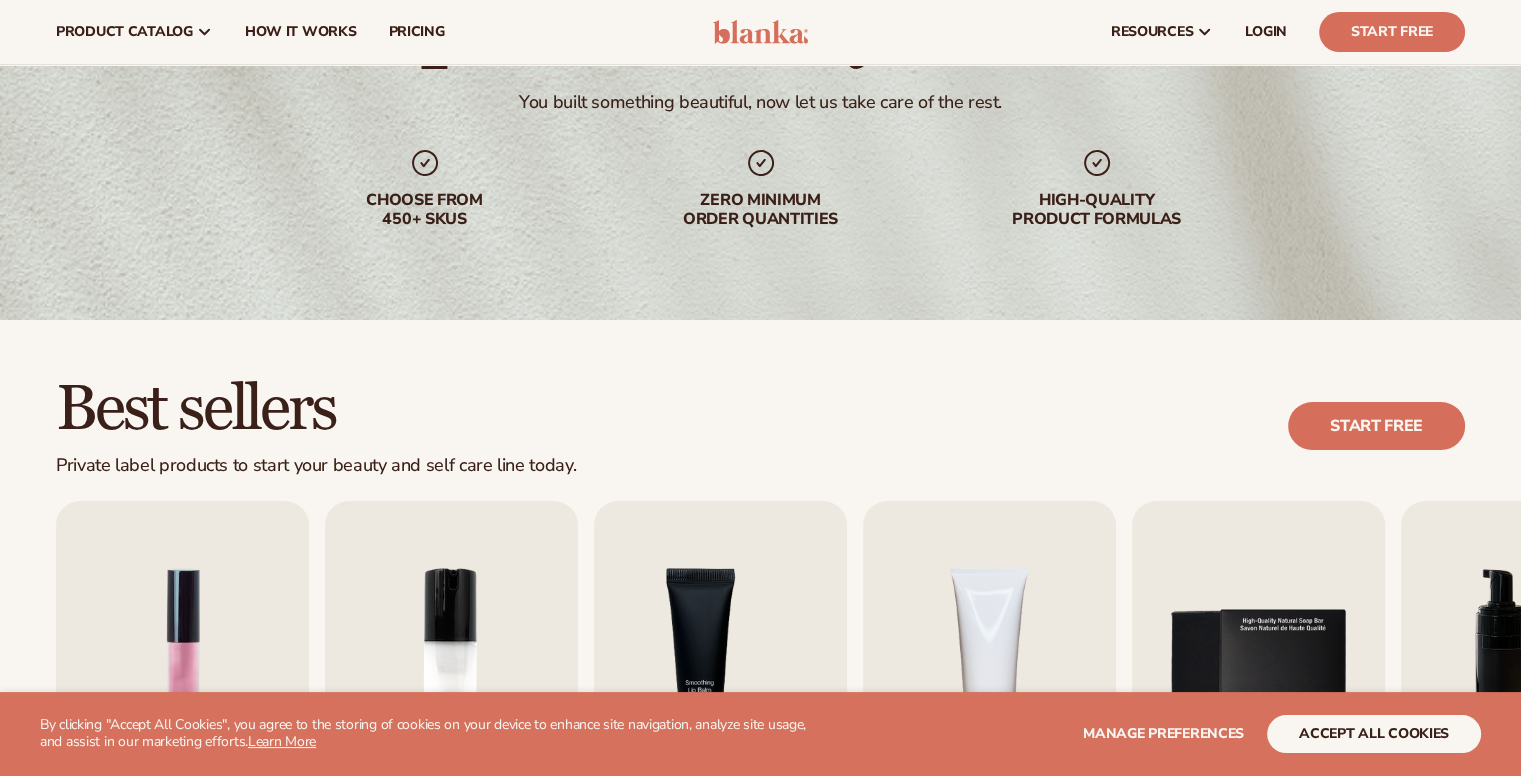 scroll, scrollTop: 0, scrollLeft: 0, axis: both 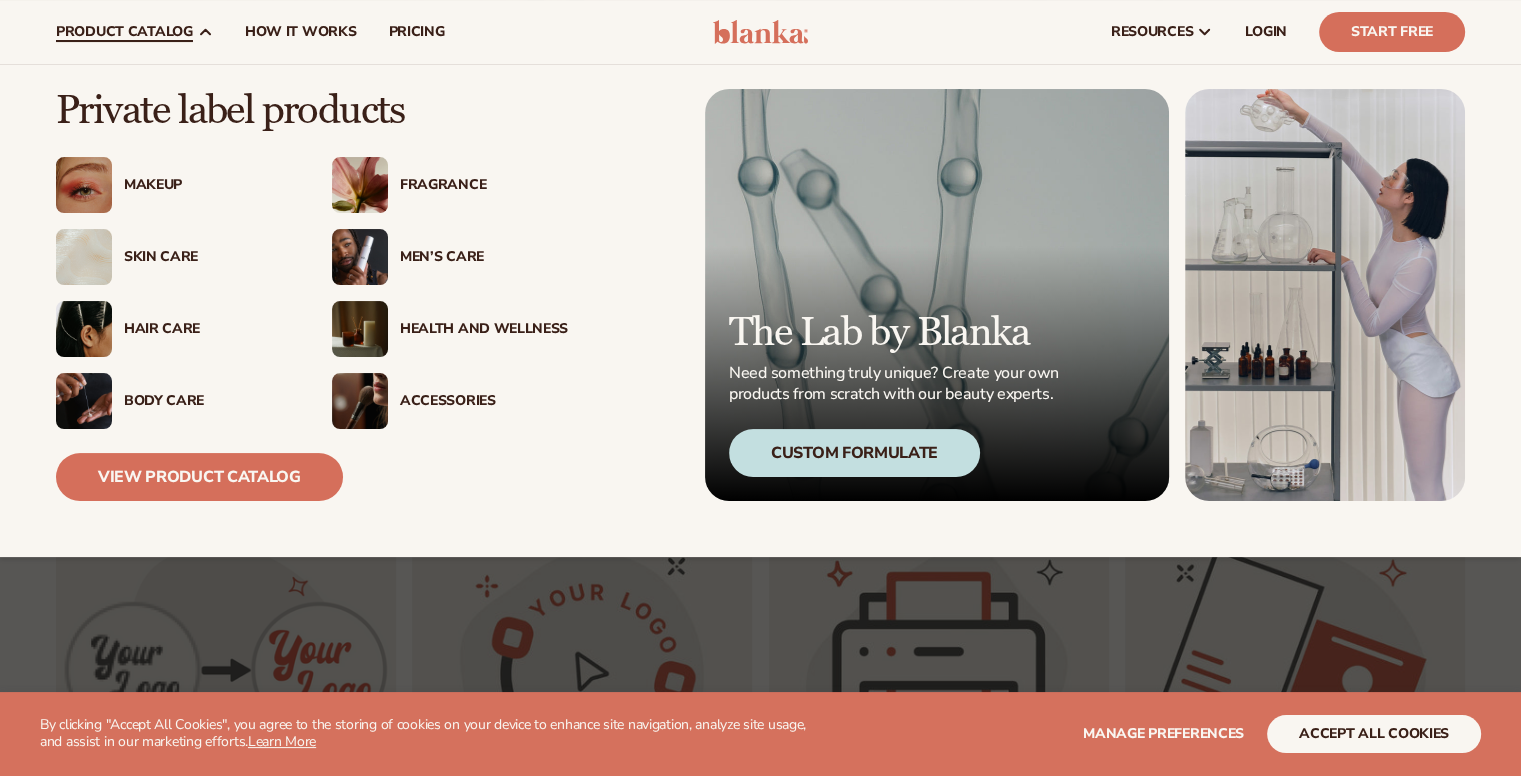 click on "product catalog" at bounding box center [124, 32] 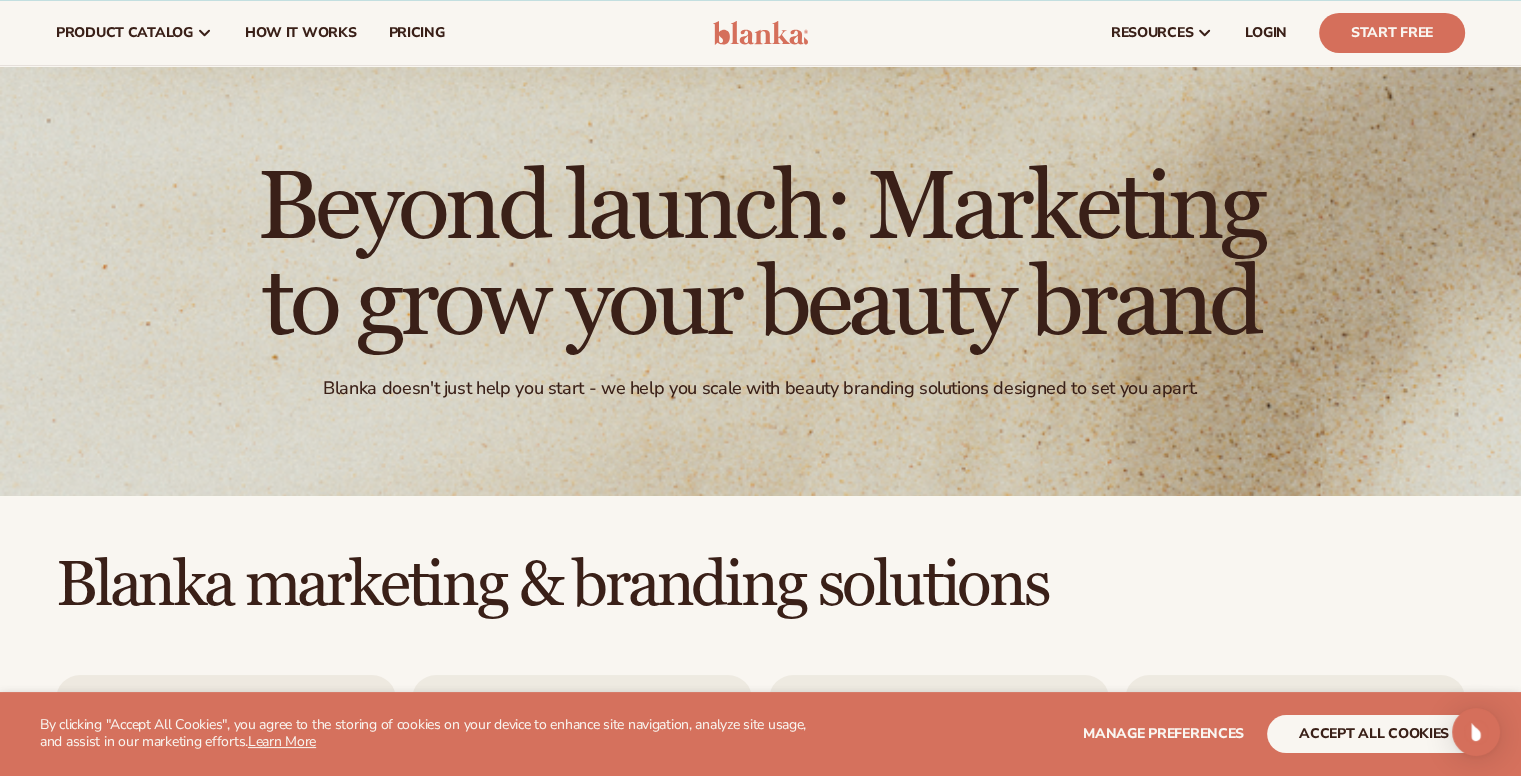 scroll, scrollTop: 0, scrollLeft: 0, axis: both 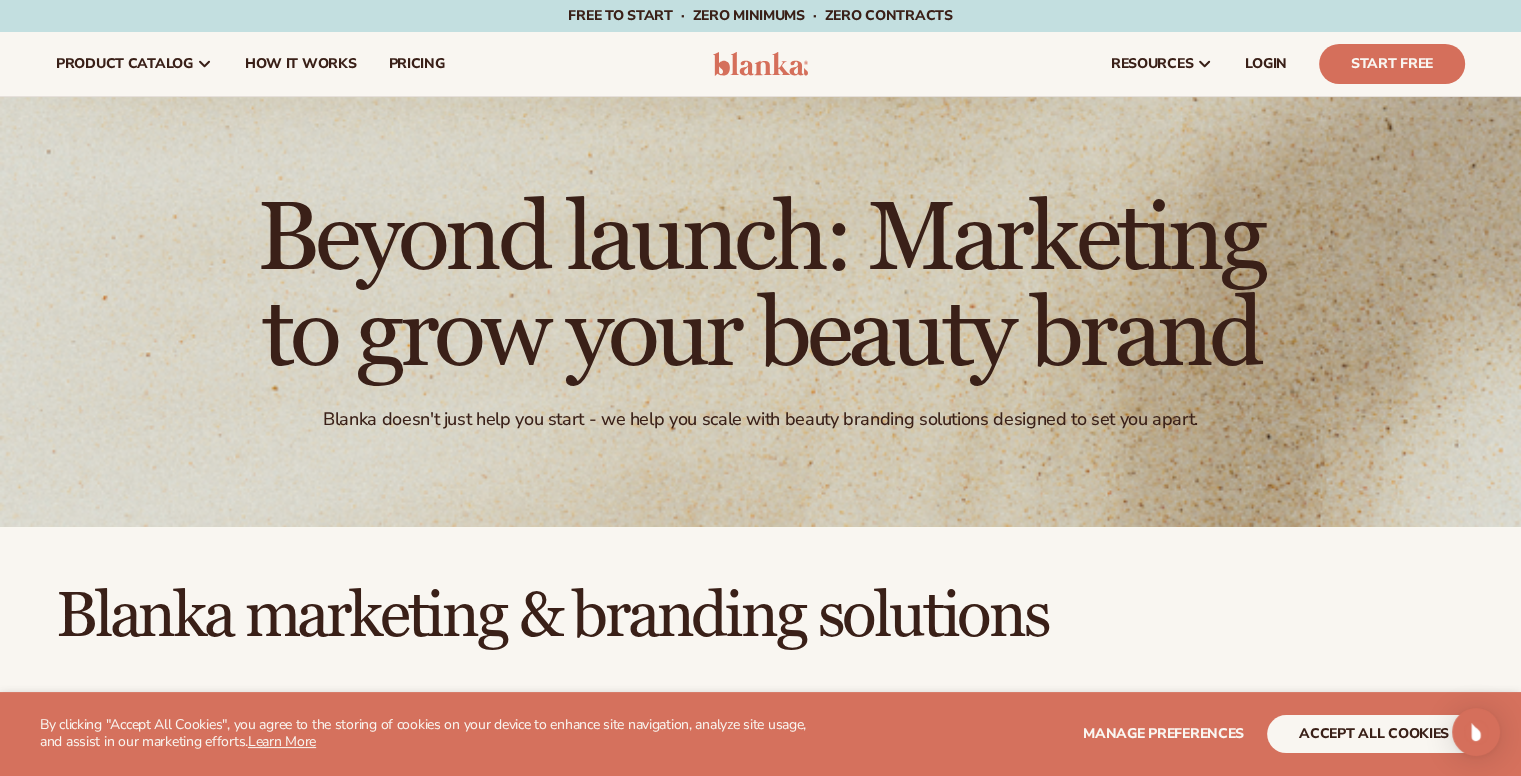 click on "Cart
product catalog
The Lab by Blanka" at bounding box center [760, 64] 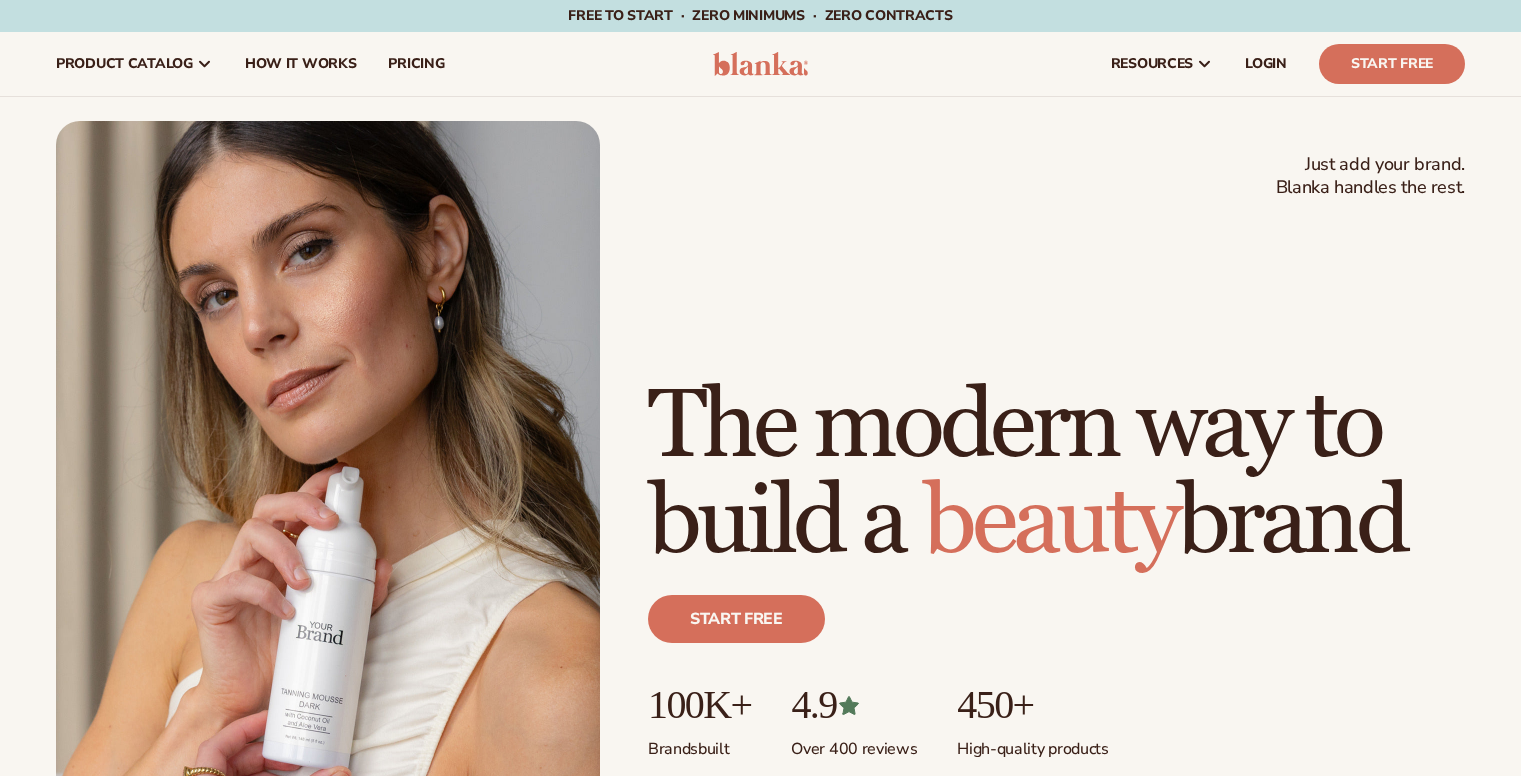 scroll, scrollTop: 0, scrollLeft: 0, axis: both 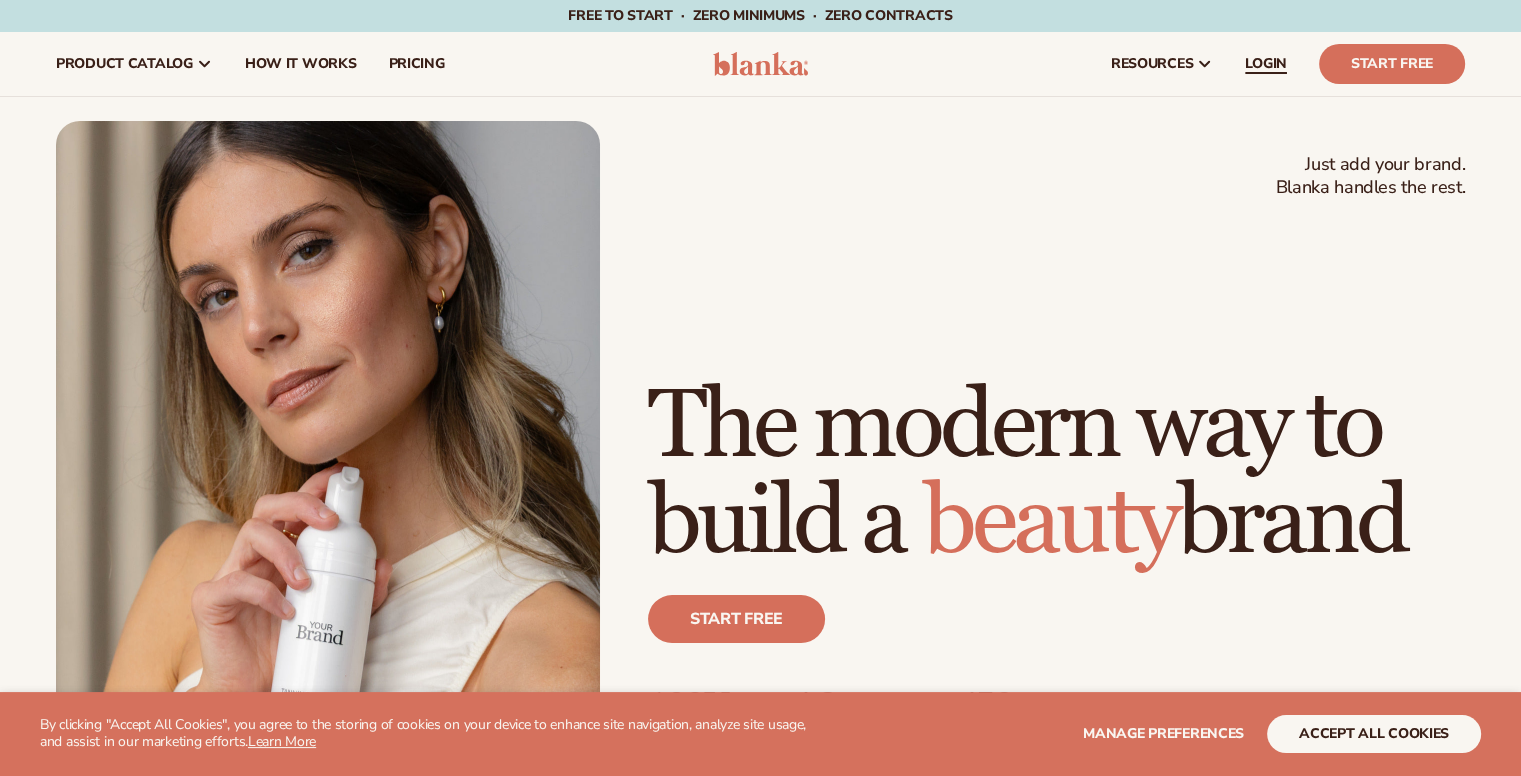click on "LOGIN" at bounding box center [1266, 64] 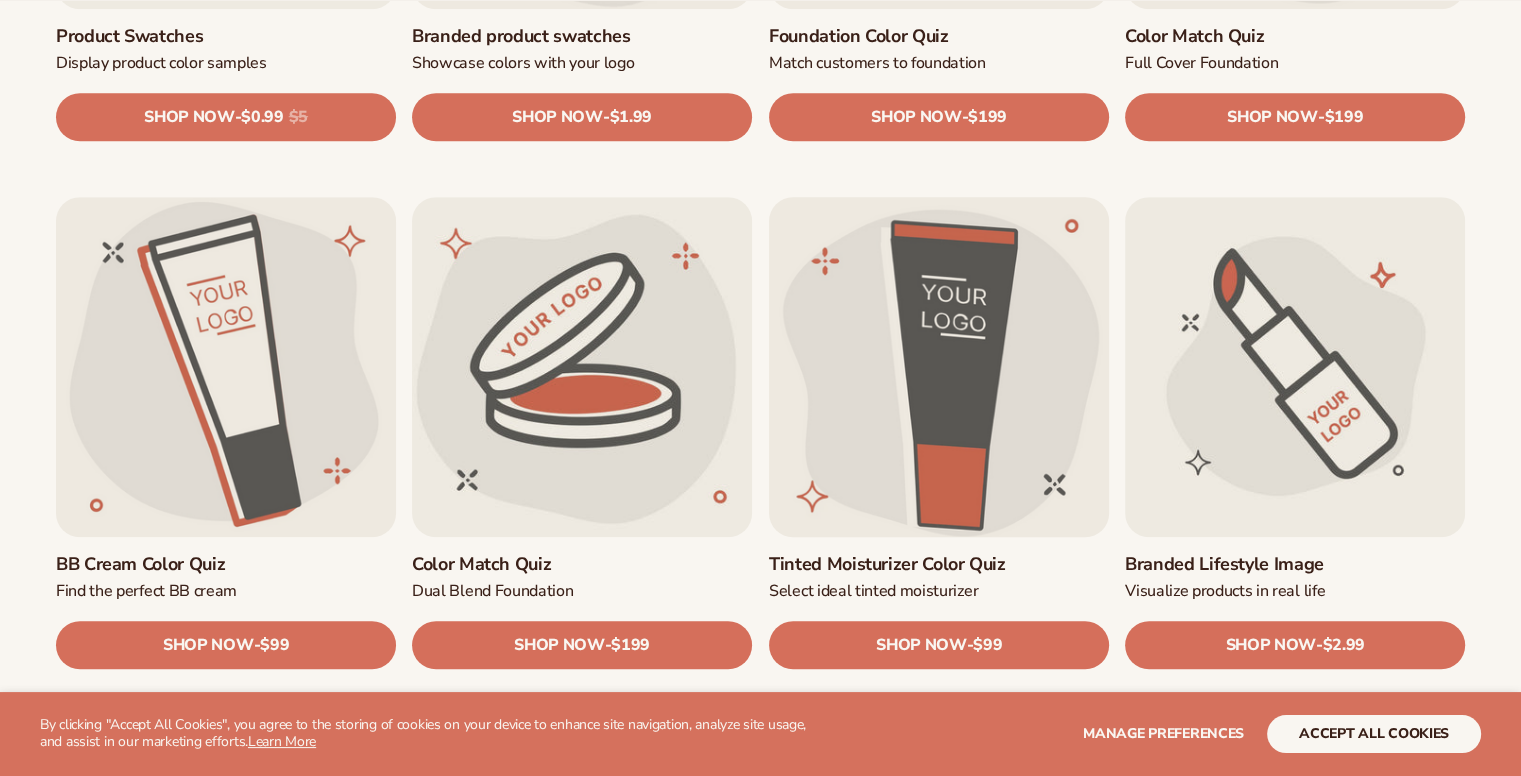 scroll, scrollTop: 1700, scrollLeft: 0, axis: vertical 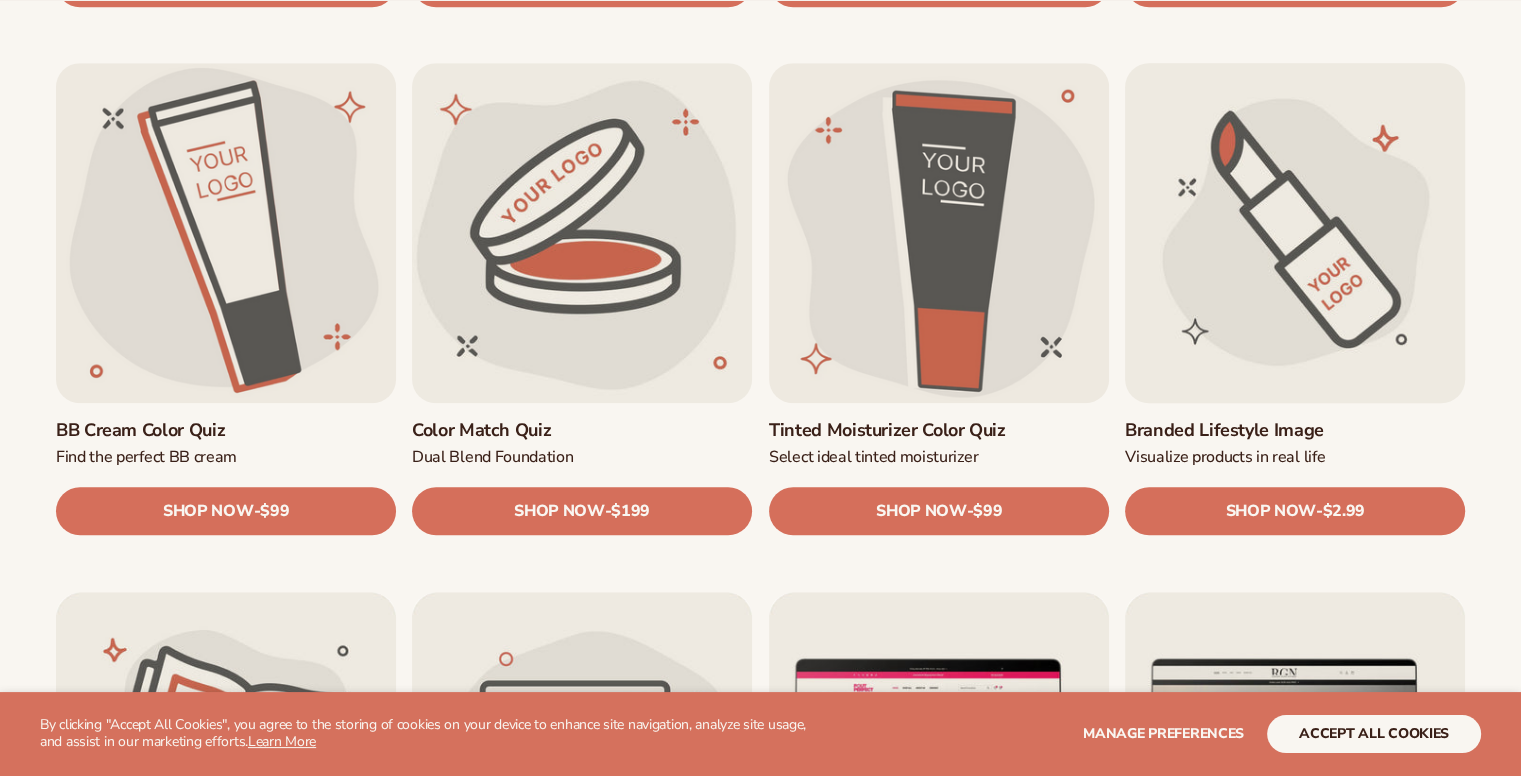 click on "Branded Lifestyle Image" at bounding box center [1295, 430] 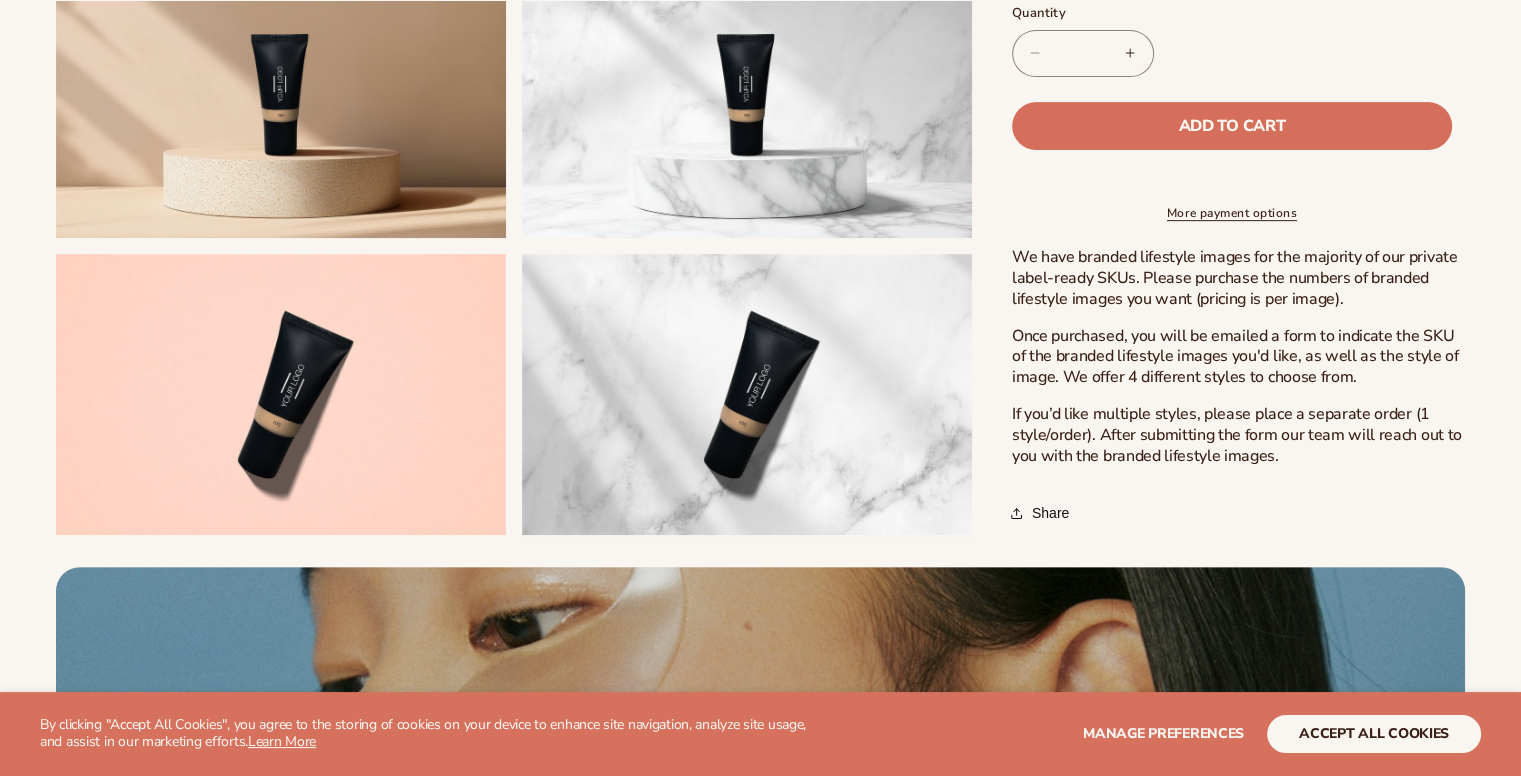 scroll, scrollTop: 900, scrollLeft: 0, axis: vertical 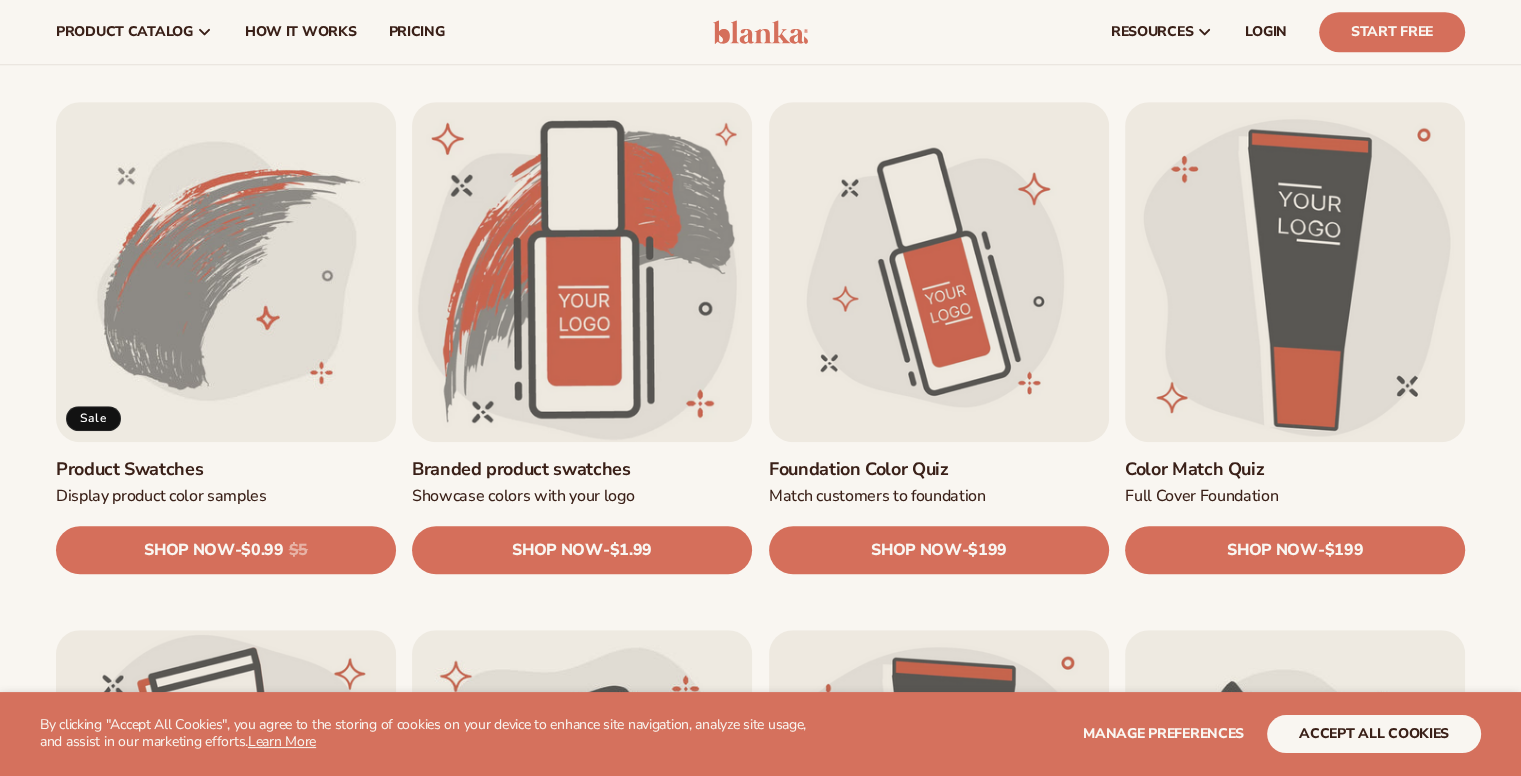 click on "Branded product swatches" at bounding box center [582, 469] 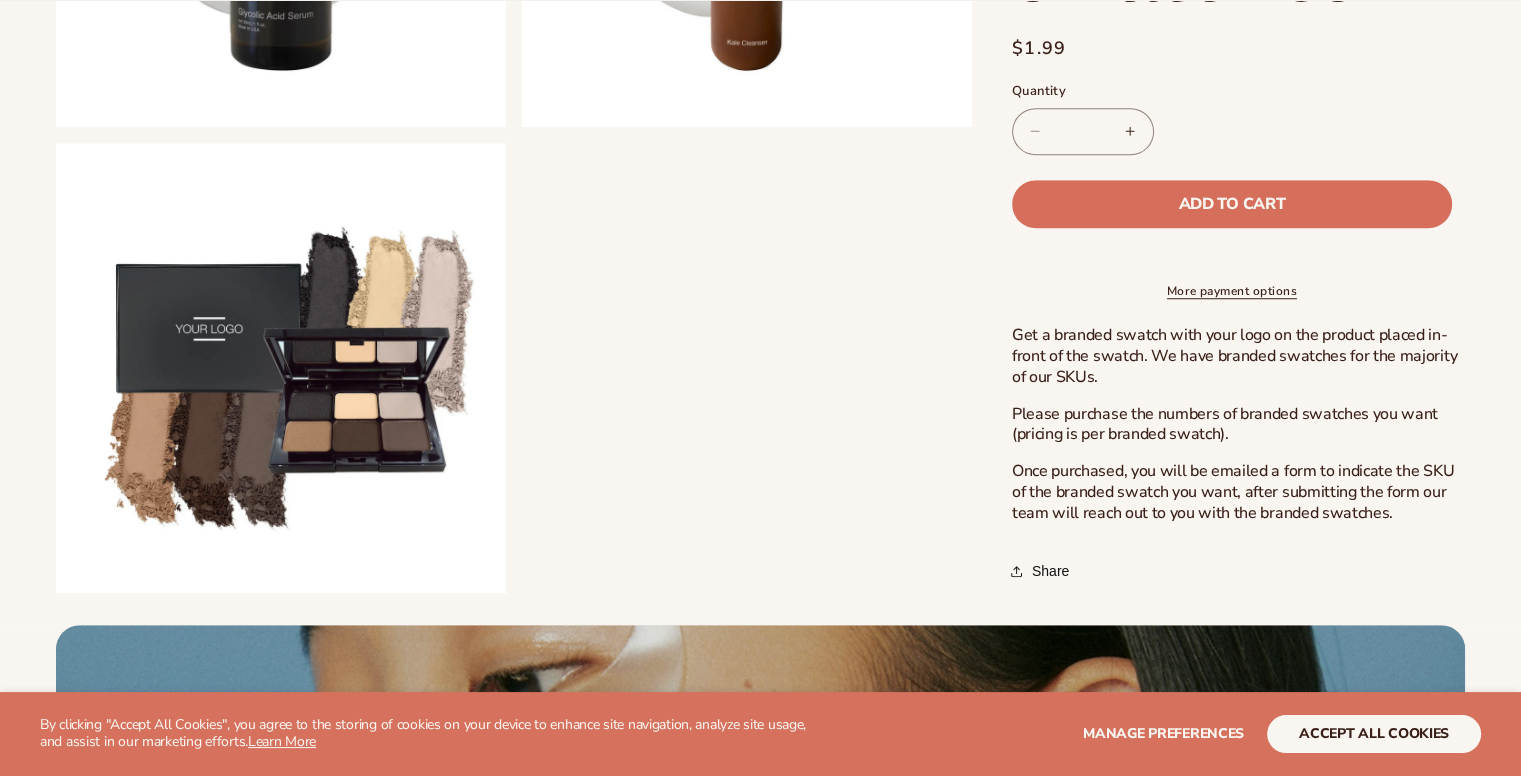 scroll, scrollTop: 1600, scrollLeft: 0, axis: vertical 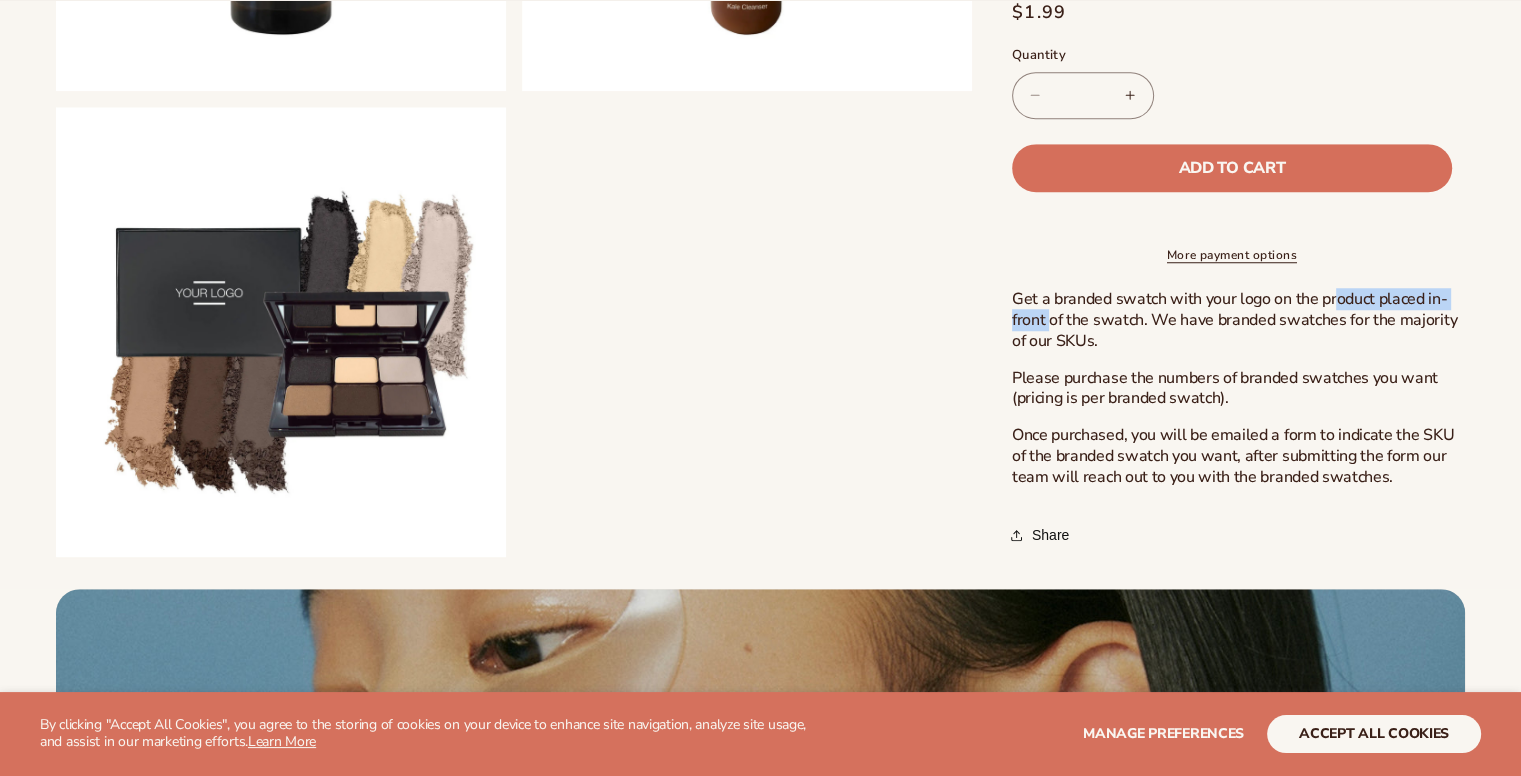 drag, startPoint x: 1078, startPoint y: 319, endPoint x: 1337, endPoint y: 307, distance: 259.27783 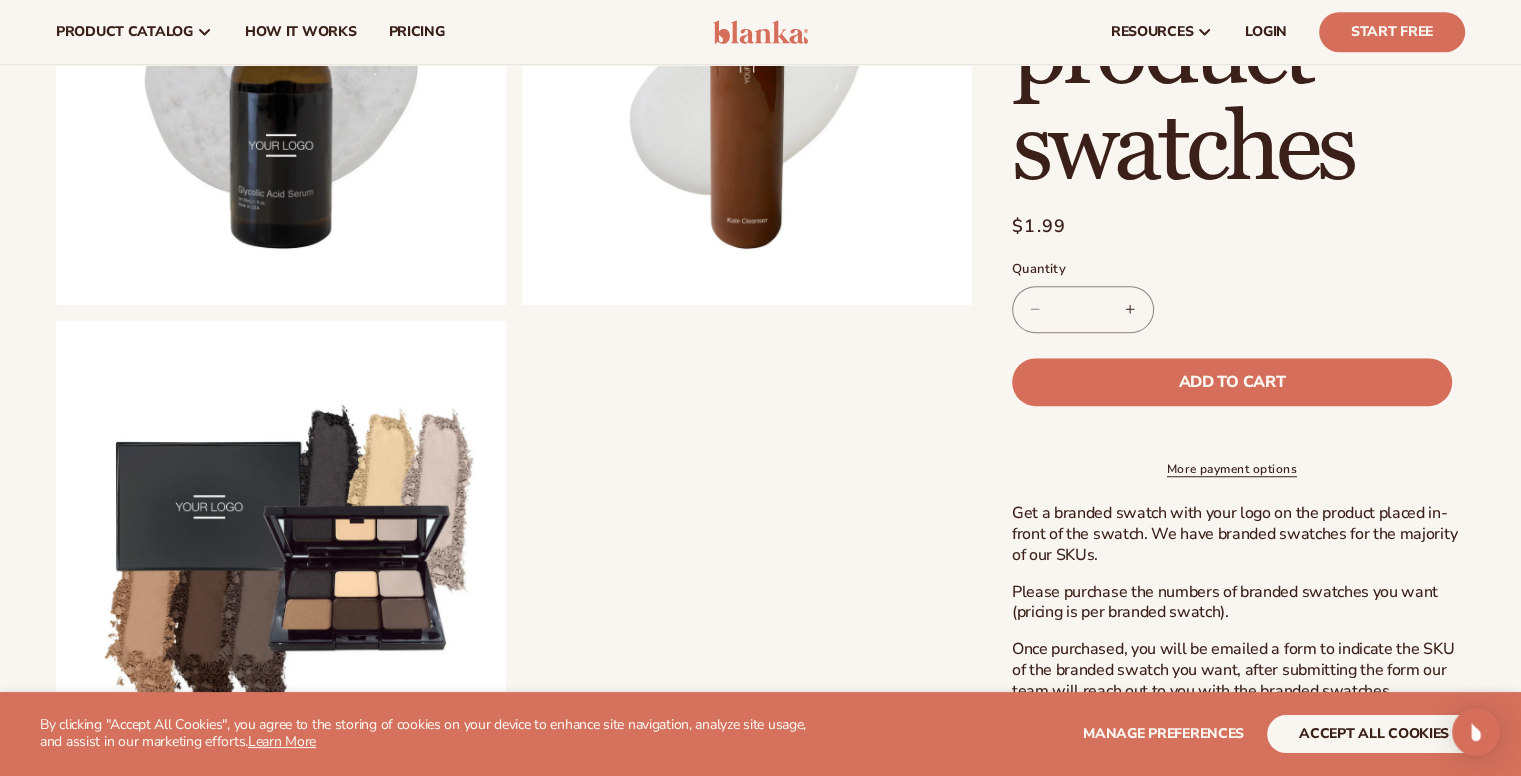 scroll, scrollTop: 1233, scrollLeft: 0, axis: vertical 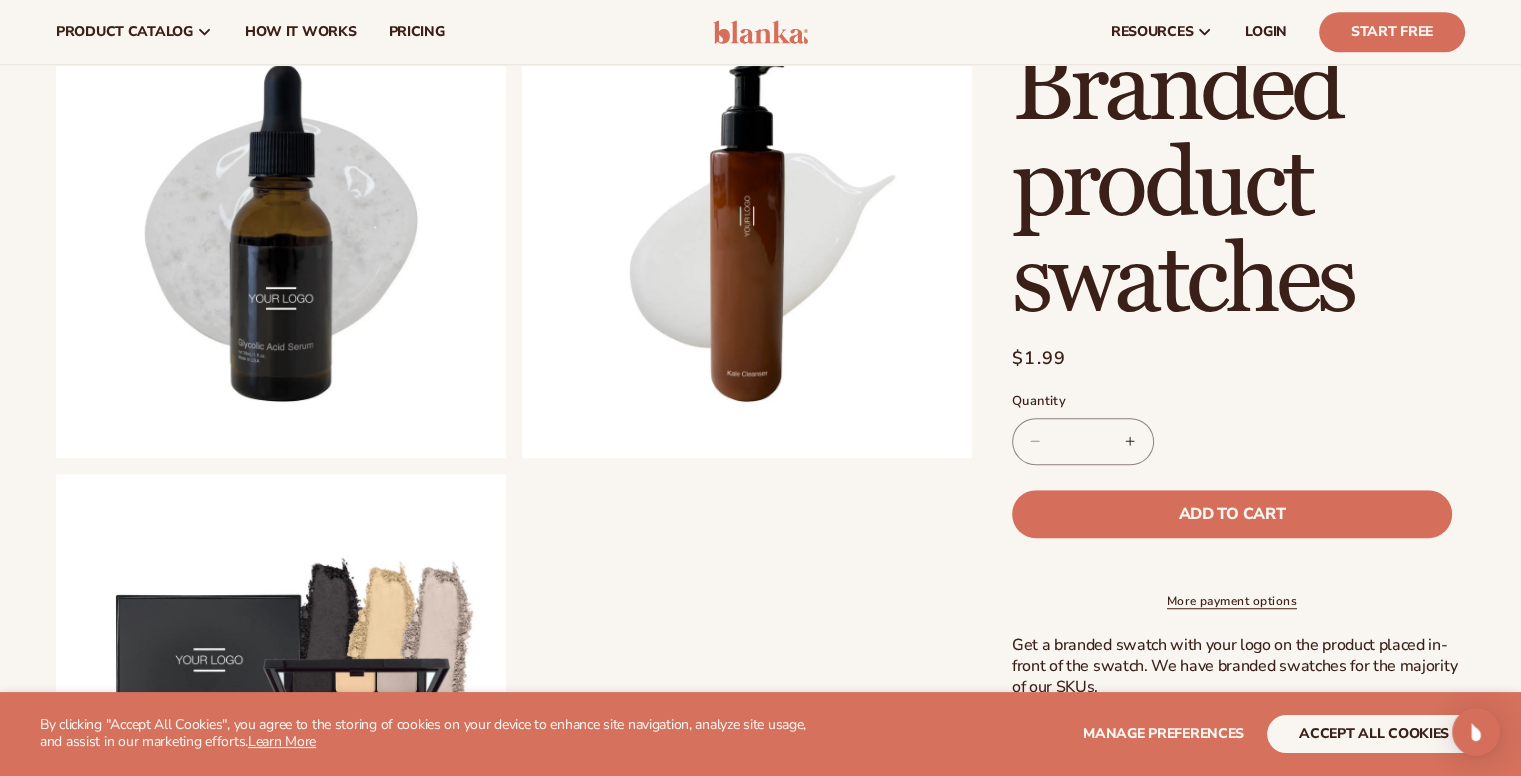 click on "Increase quantity for Branded product swatches" at bounding box center [1130, 441] 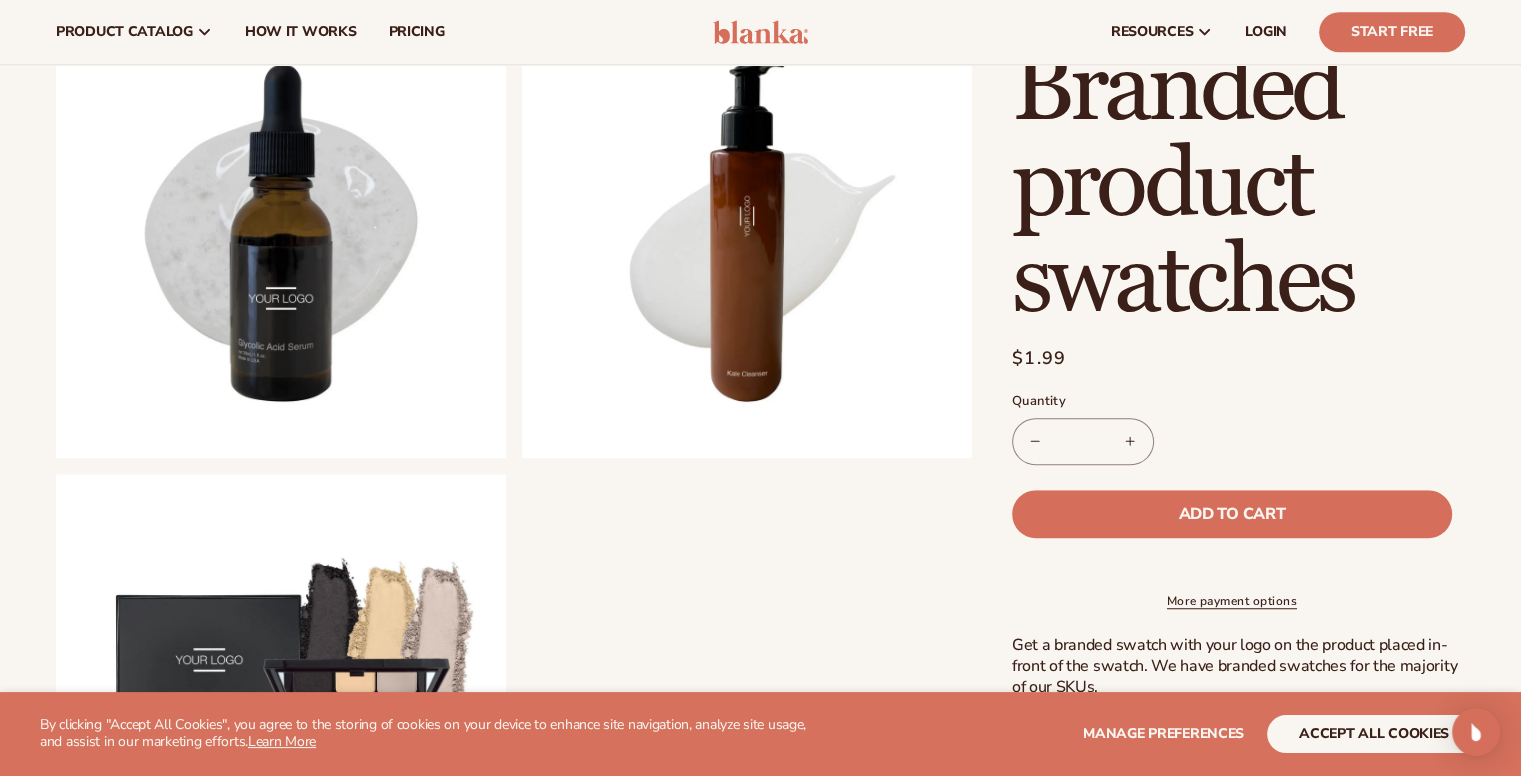 click on "Increase quantity for Branded product swatches" at bounding box center [1130, 441] 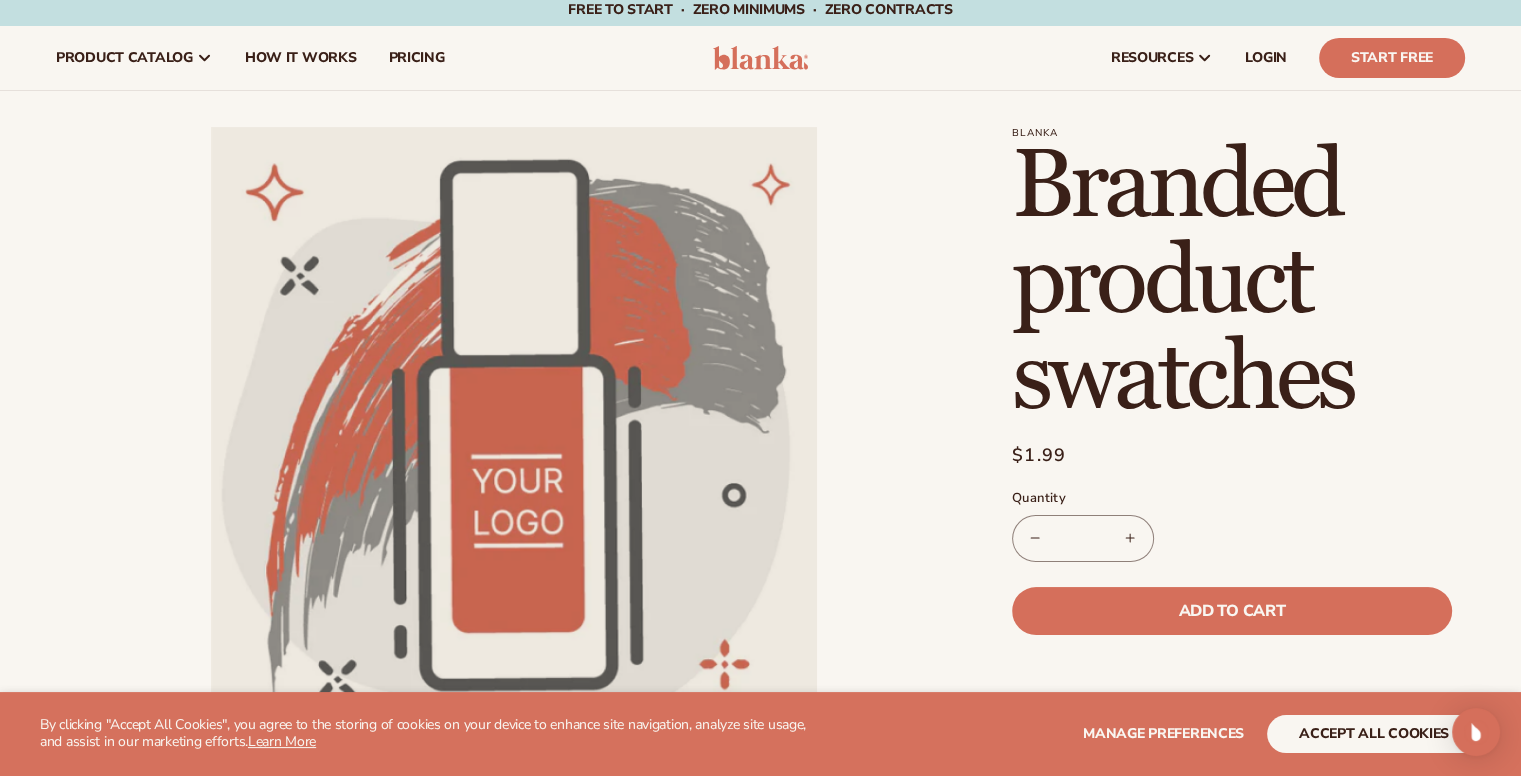 scroll, scrollTop: 0, scrollLeft: 0, axis: both 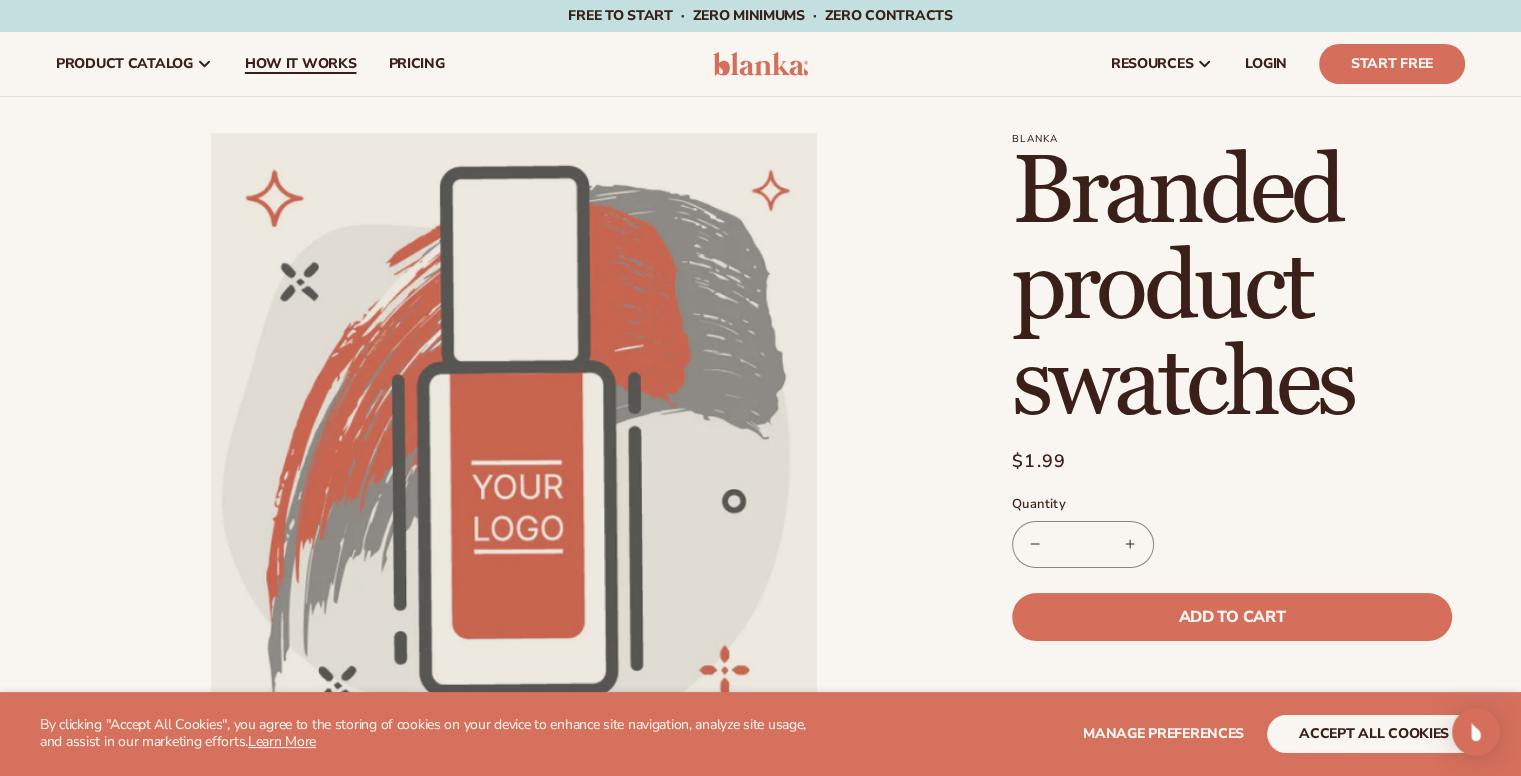 click on "How It Works" at bounding box center [301, 64] 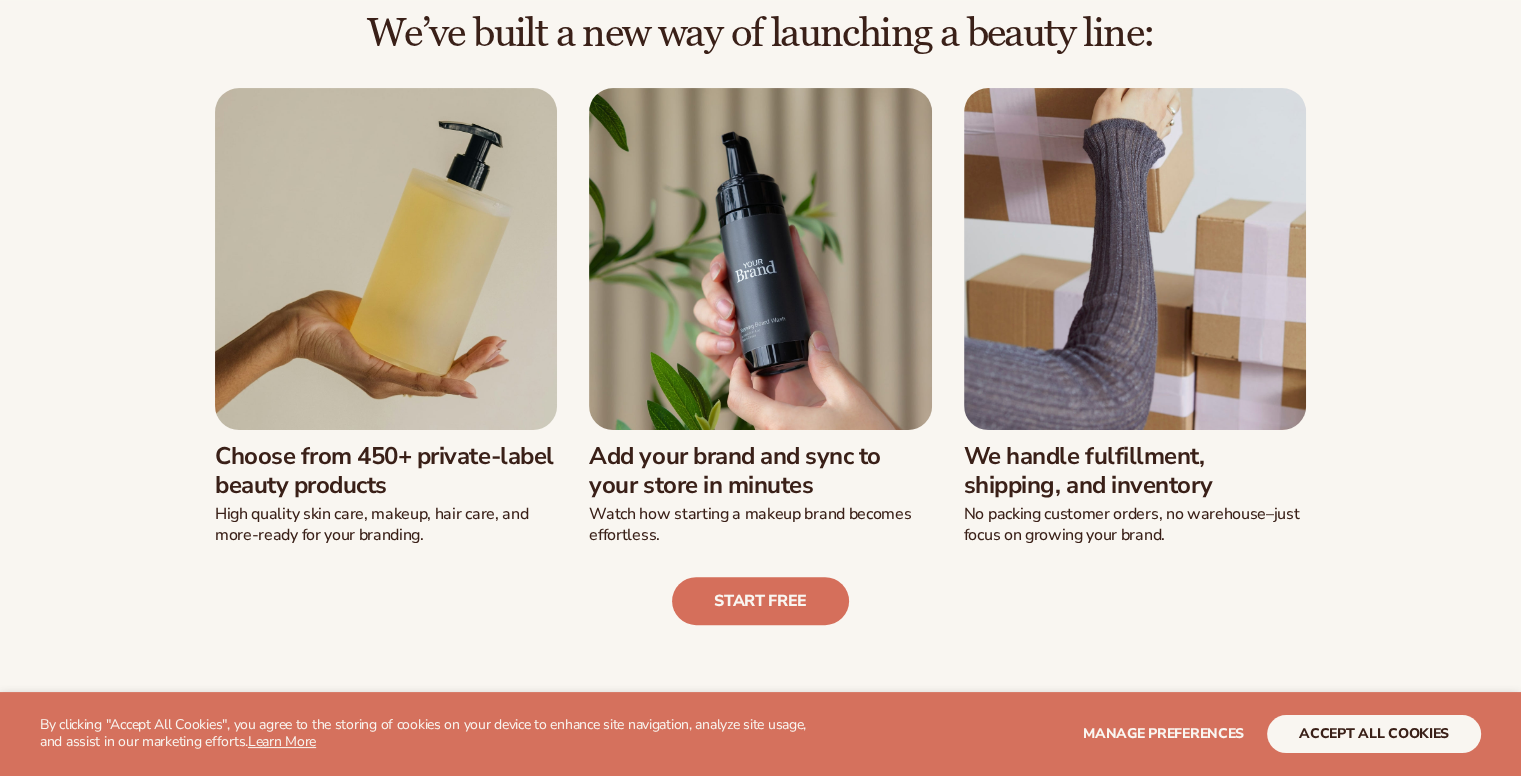 scroll, scrollTop: 566, scrollLeft: 0, axis: vertical 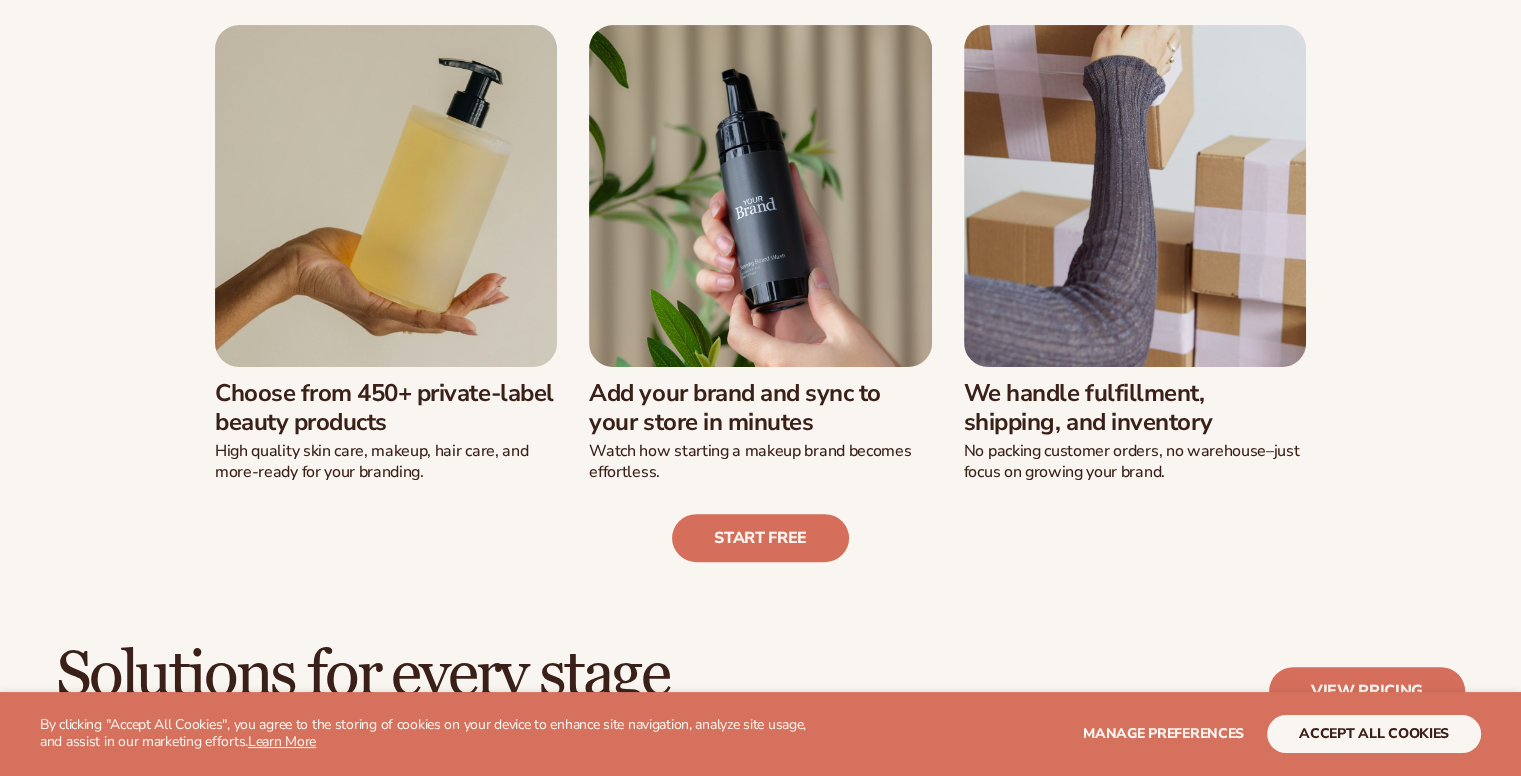 click at bounding box center (386, 196) 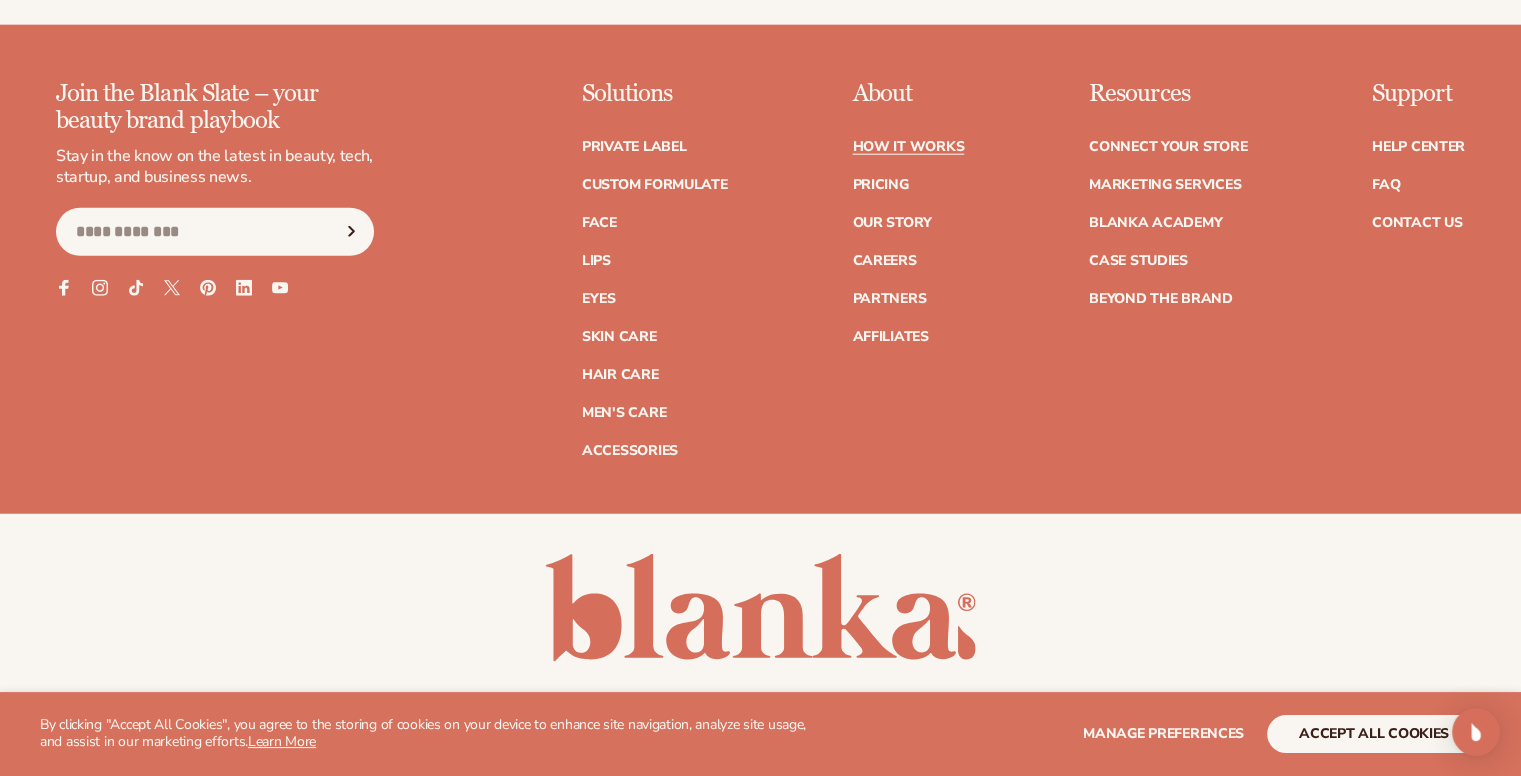 scroll, scrollTop: 5216, scrollLeft: 0, axis: vertical 